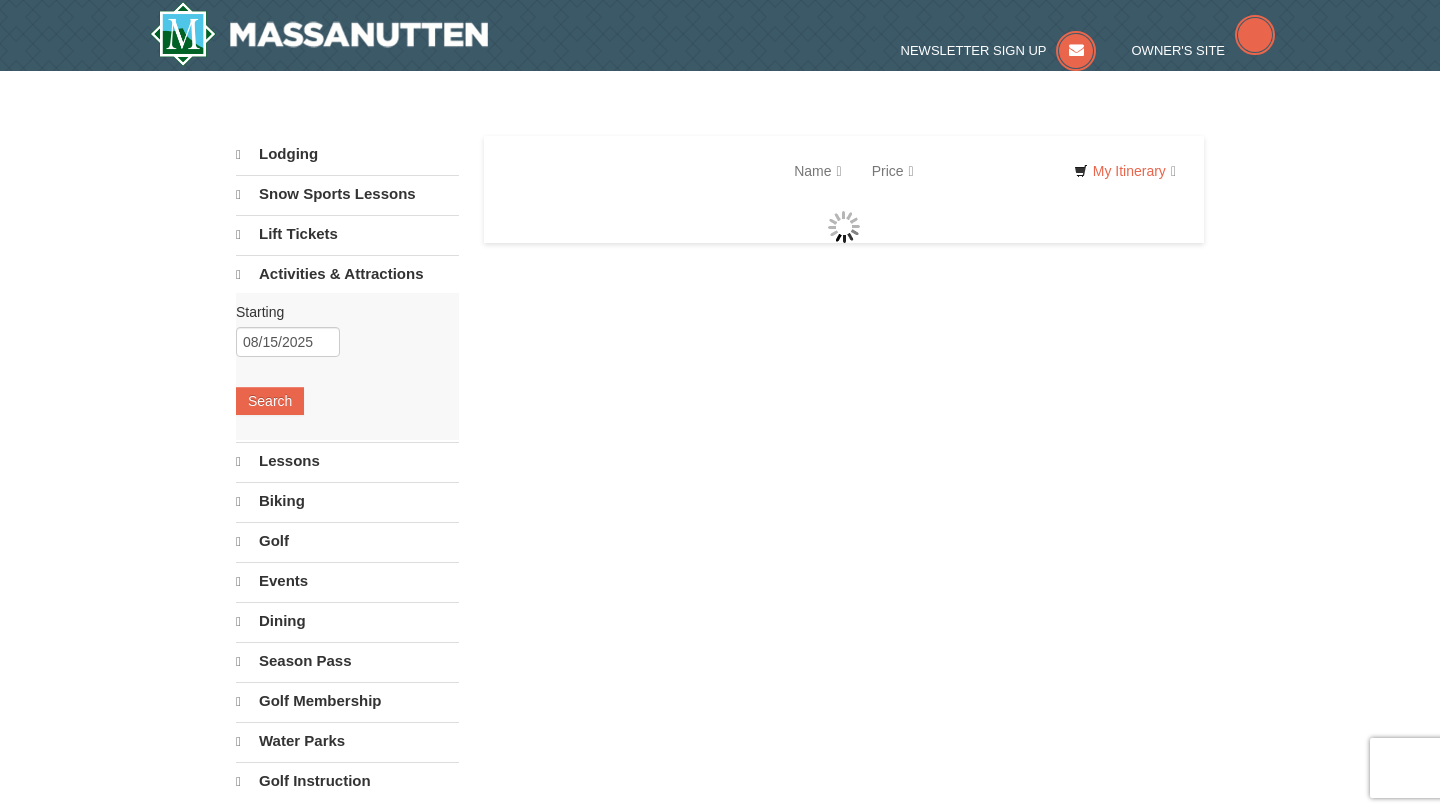 scroll, scrollTop: 0, scrollLeft: 0, axis: both 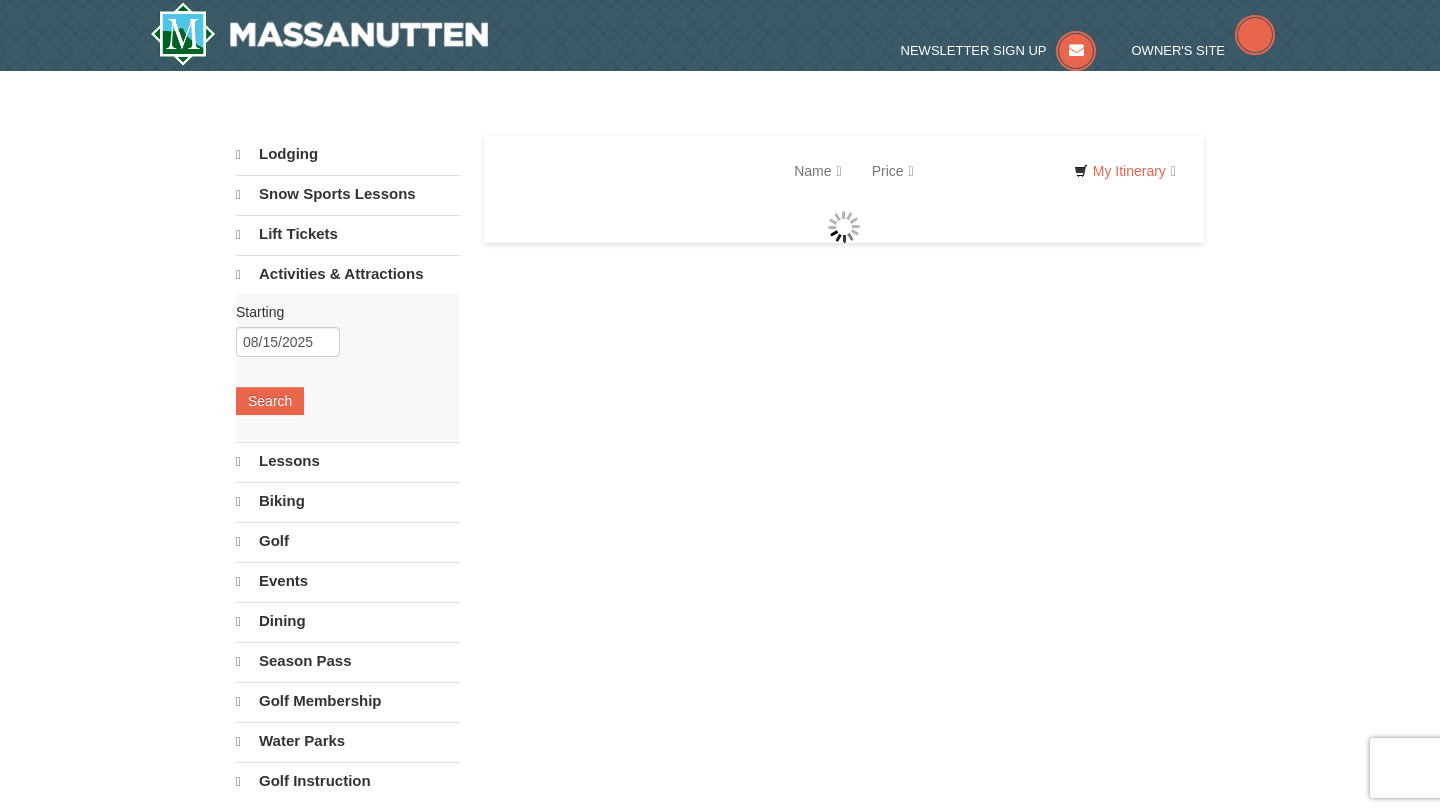 select on "8" 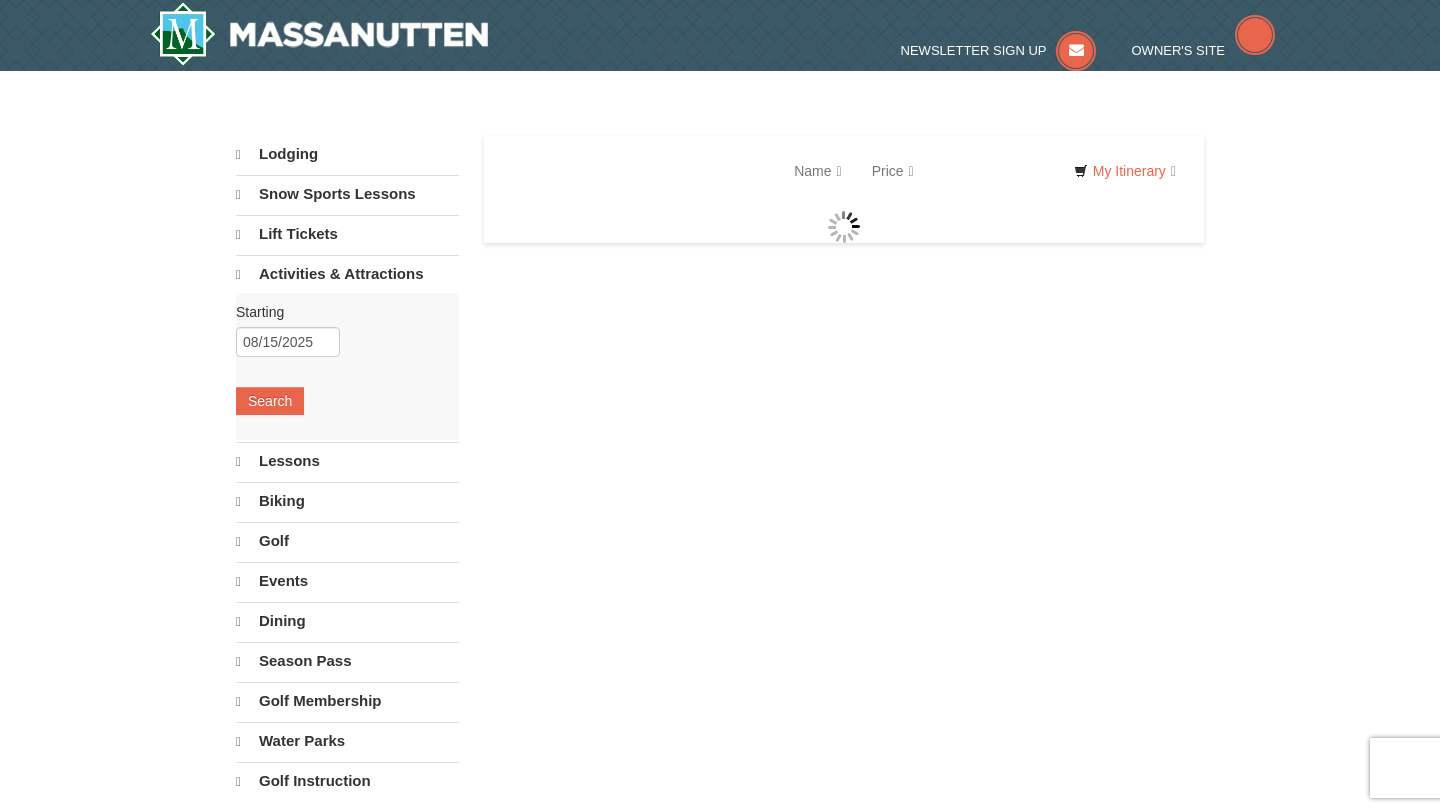 select on "8" 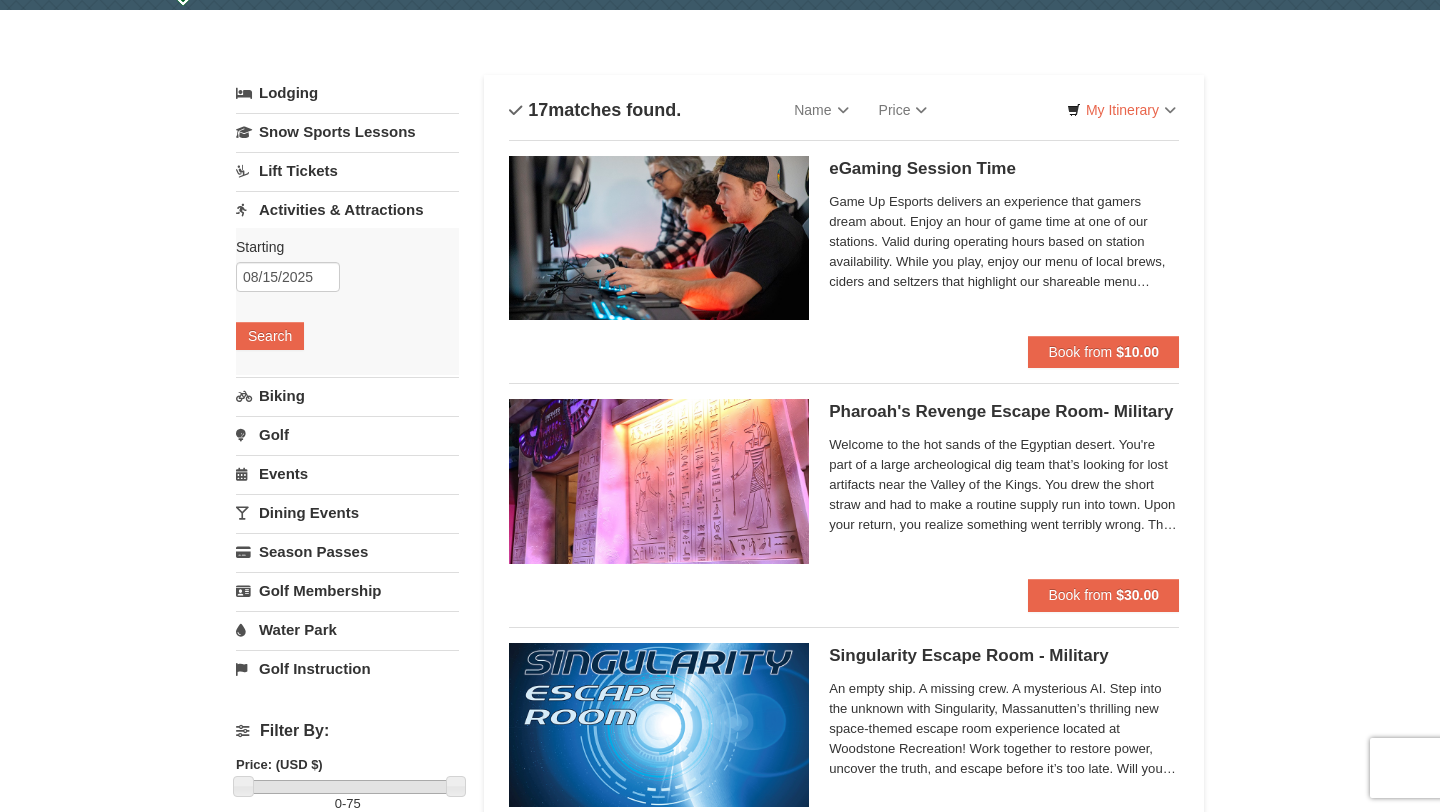 scroll, scrollTop: 0, scrollLeft: 0, axis: both 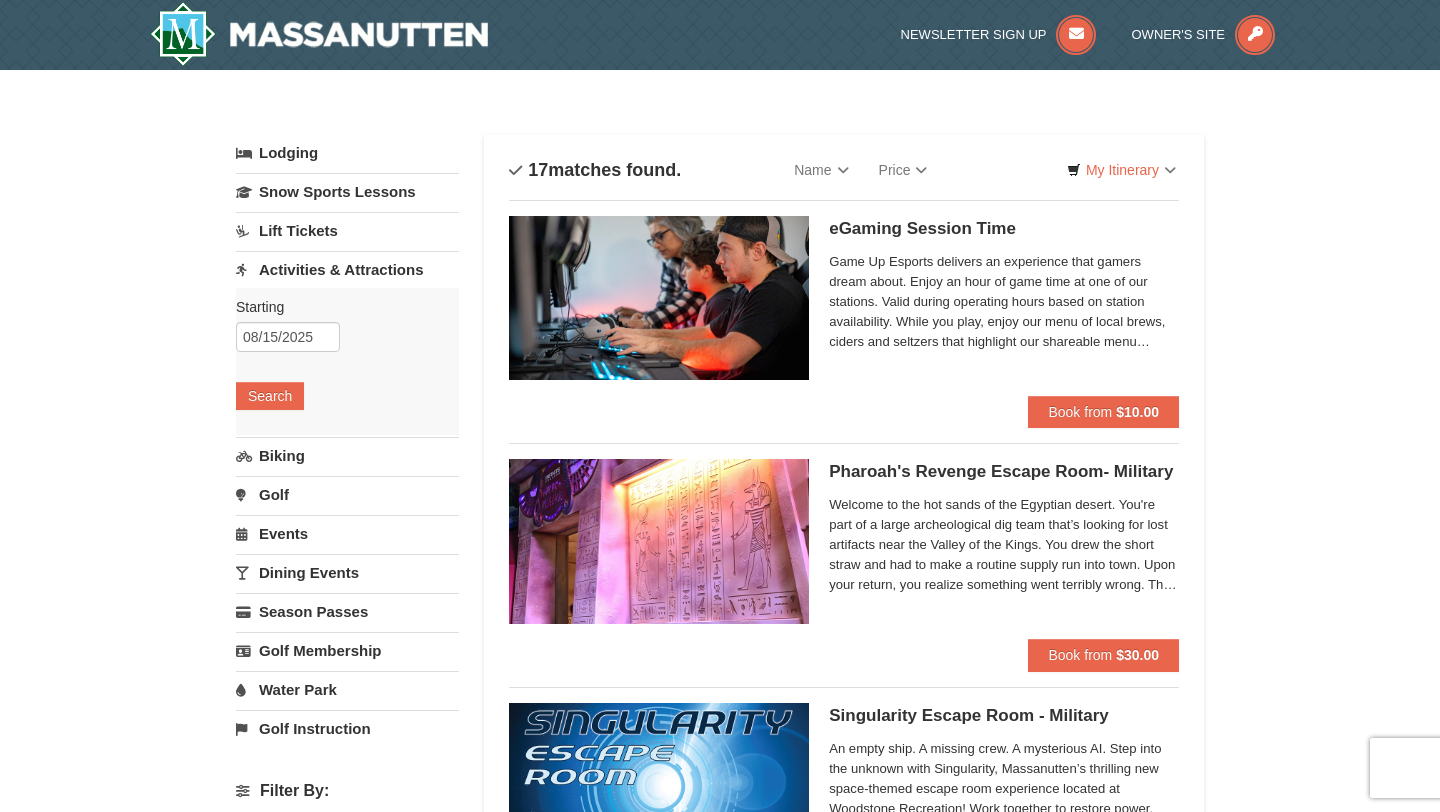 click on "Golf" at bounding box center [347, 494] 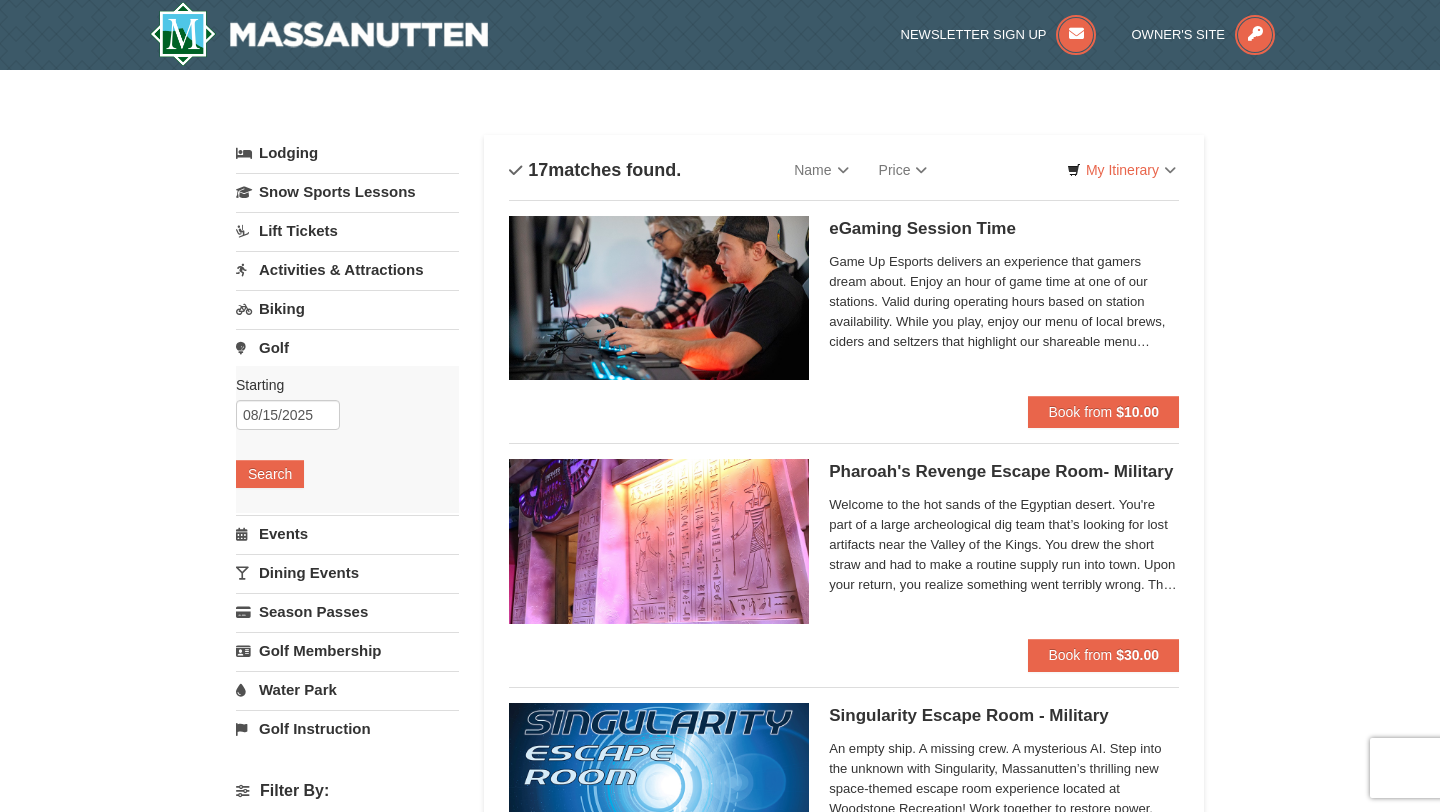 click on "Events" at bounding box center [347, 533] 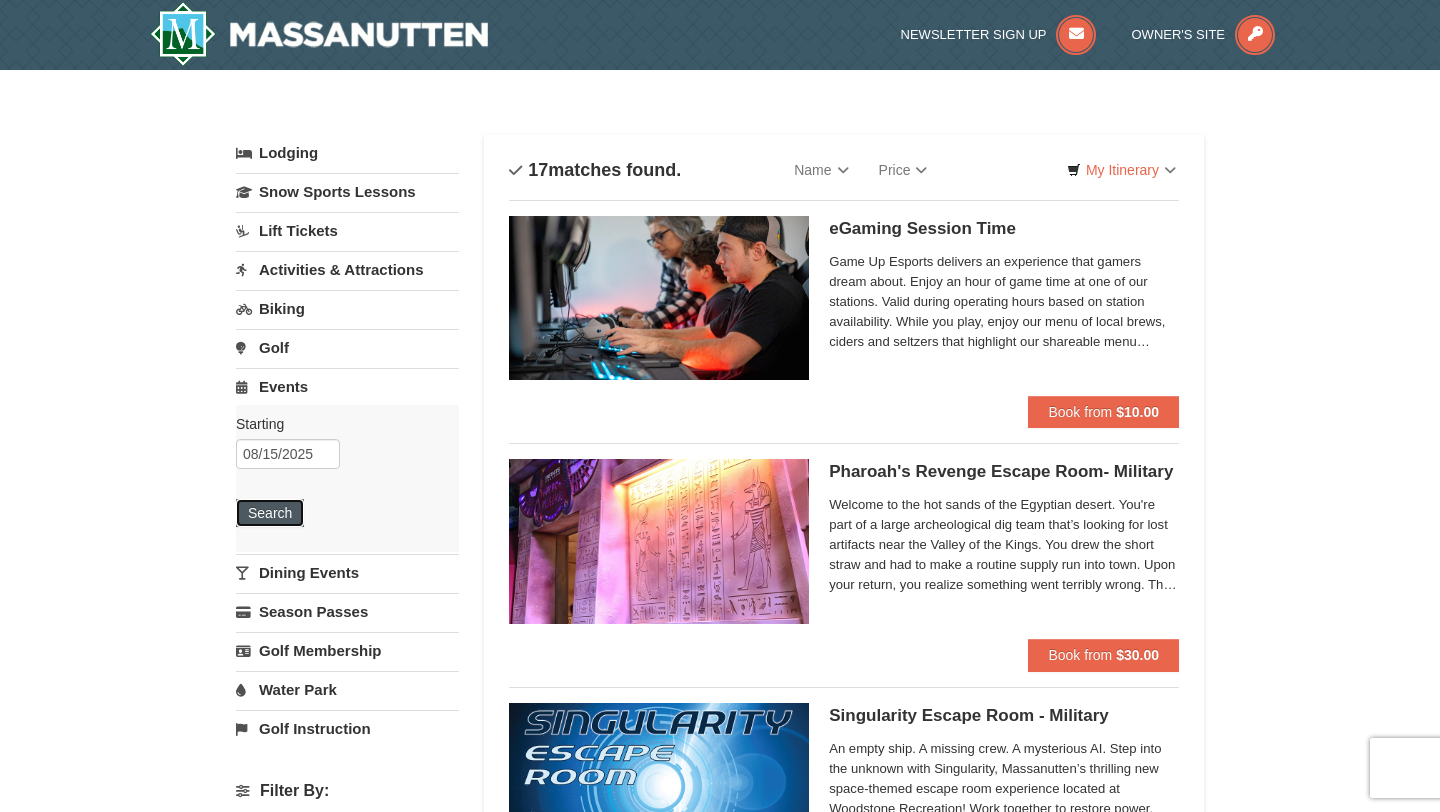 click on "Search" at bounding box center (270, 513) 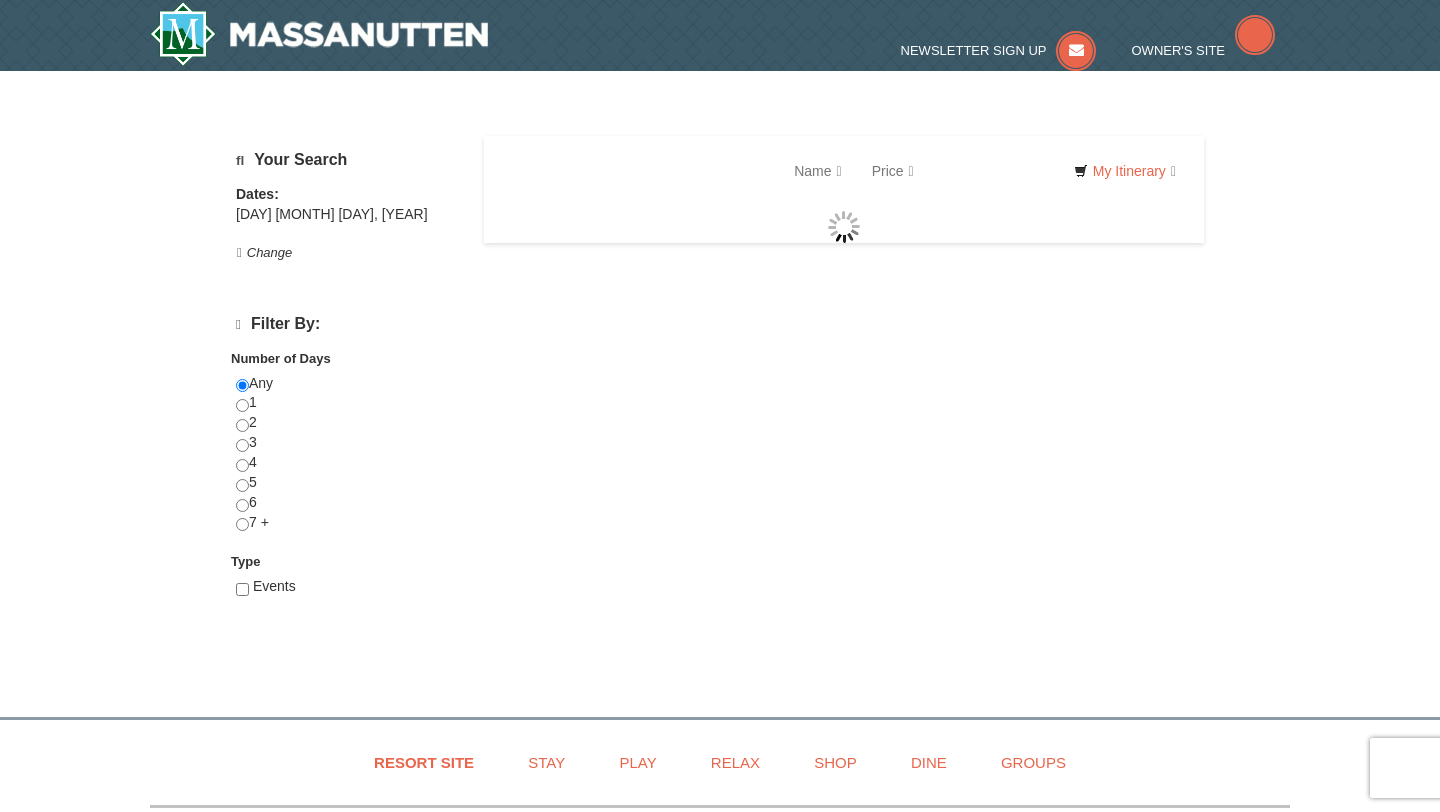 scroll, scrollTop: 0, scrollLeft: 0, axis: both 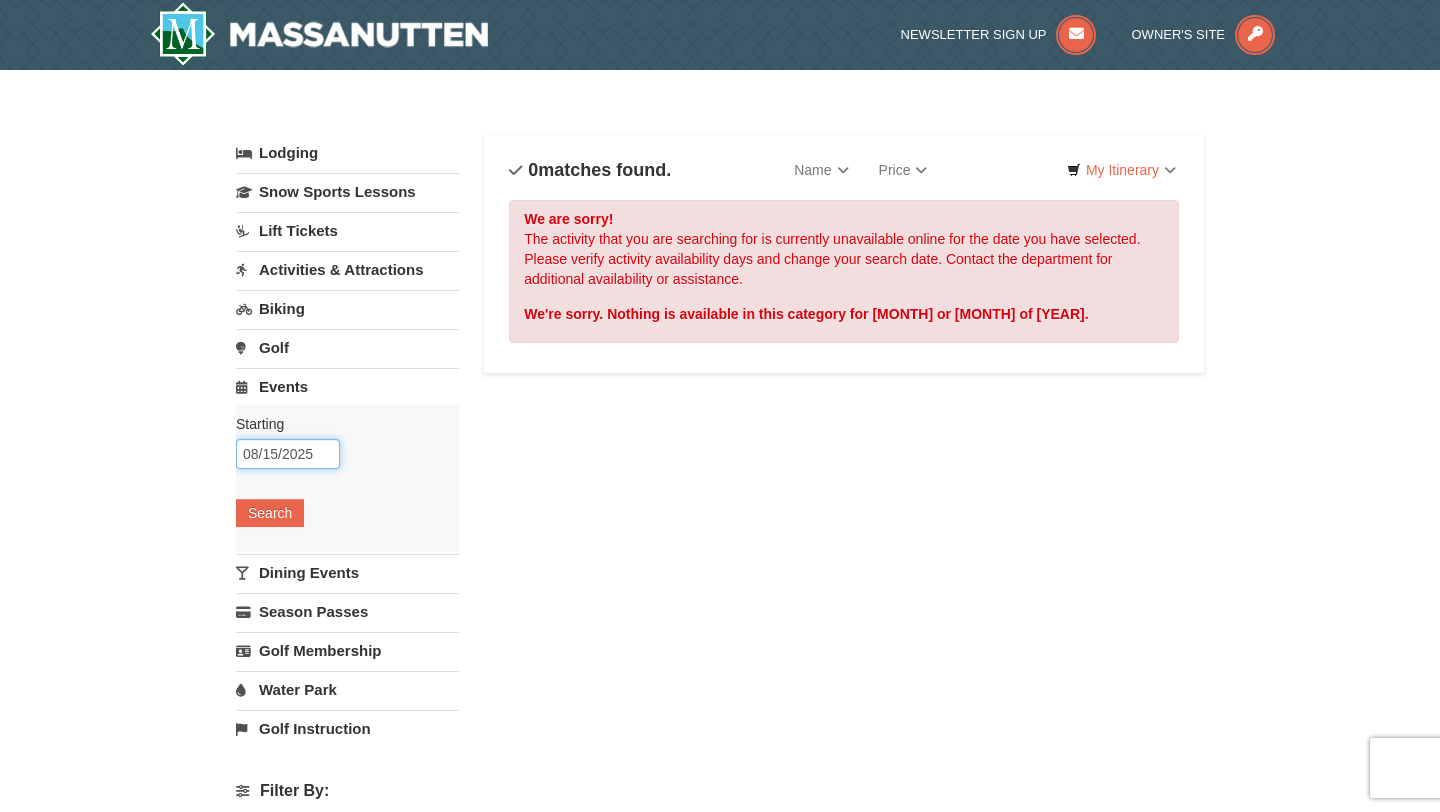 click on "08/15/2025" at bounding box center (288, 454) 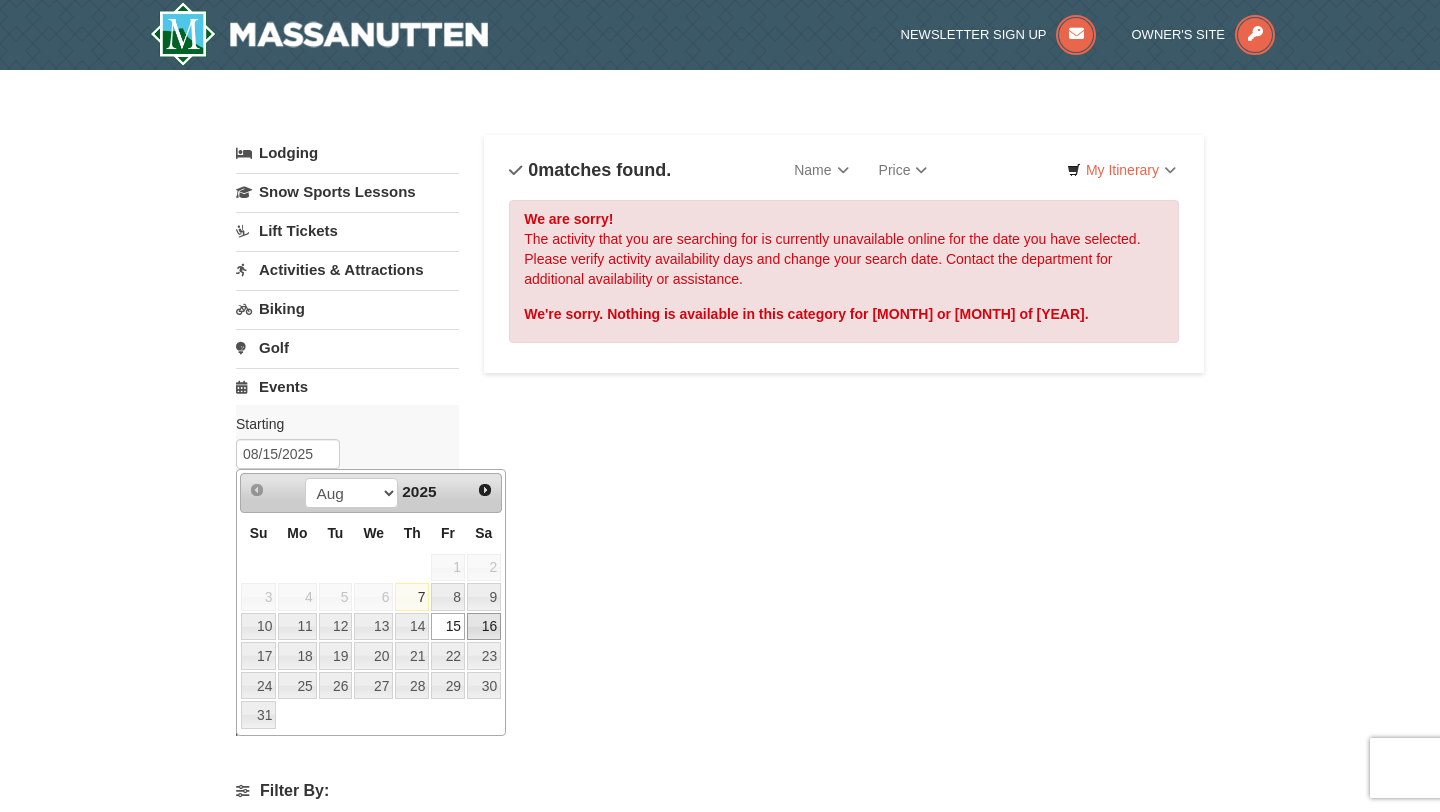 click on "16" at bounding box center [484, 627] 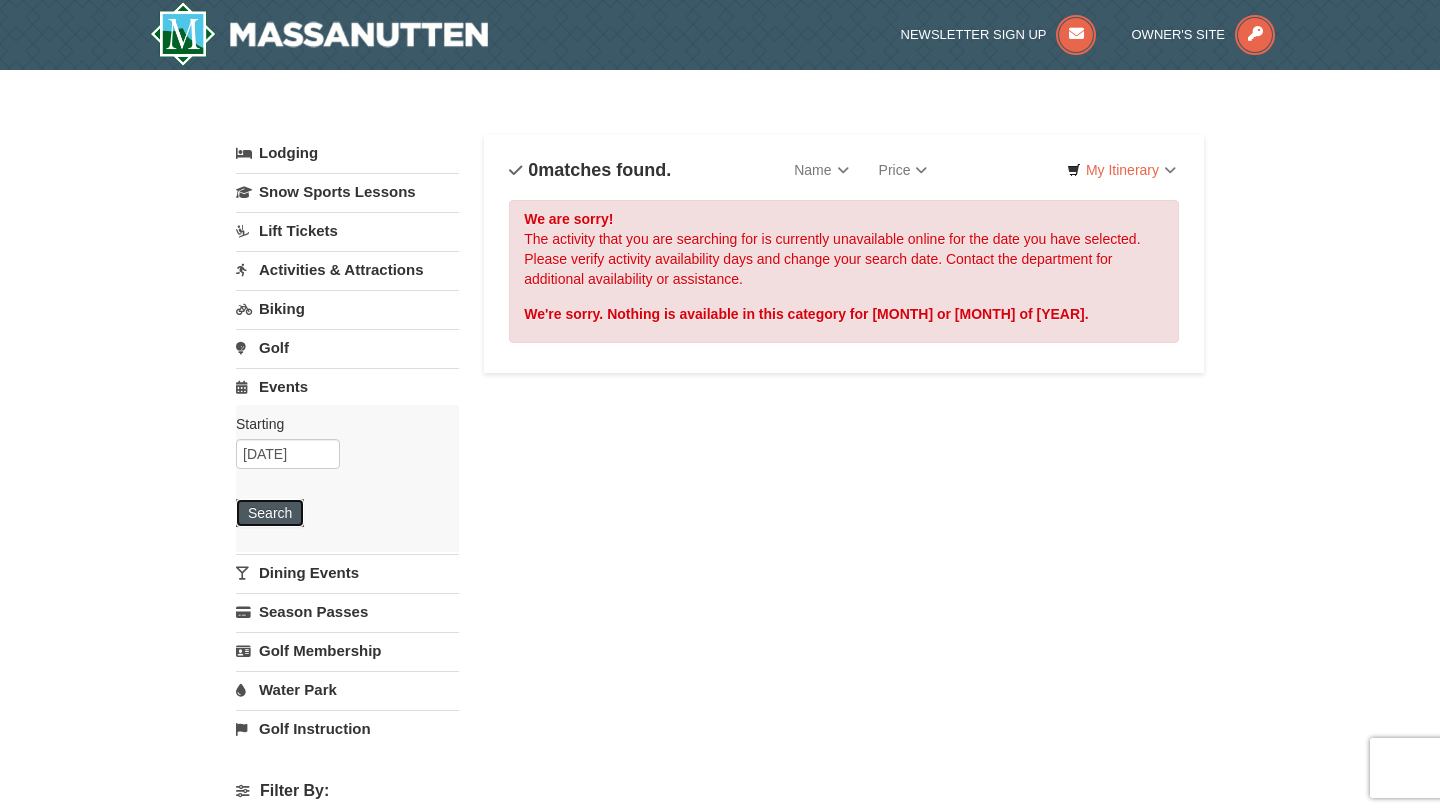 click on "Search" at bounding box center (270, 513) 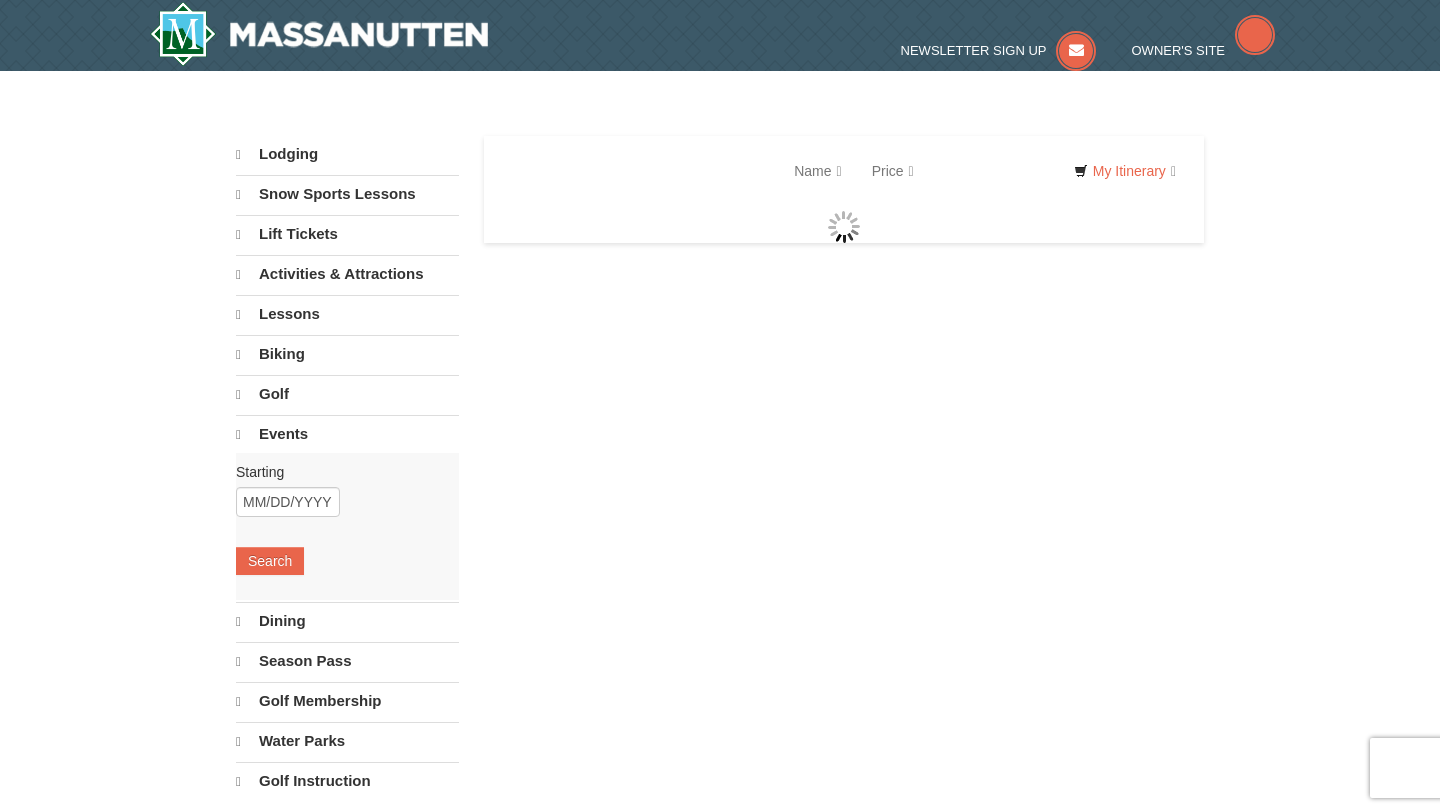 scroll, scrollTop: 0, scrollLeft: 0, axis: both 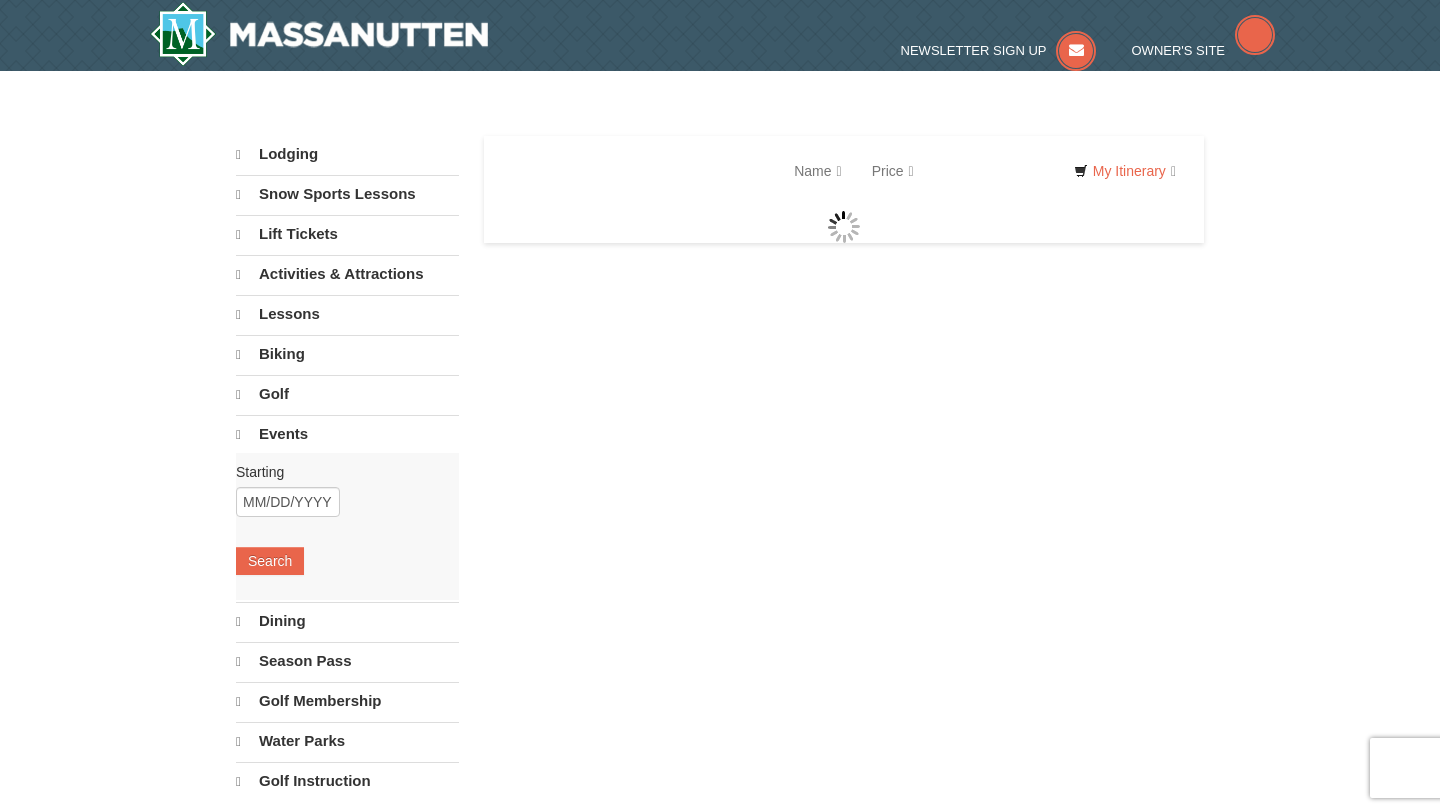 select on "8" 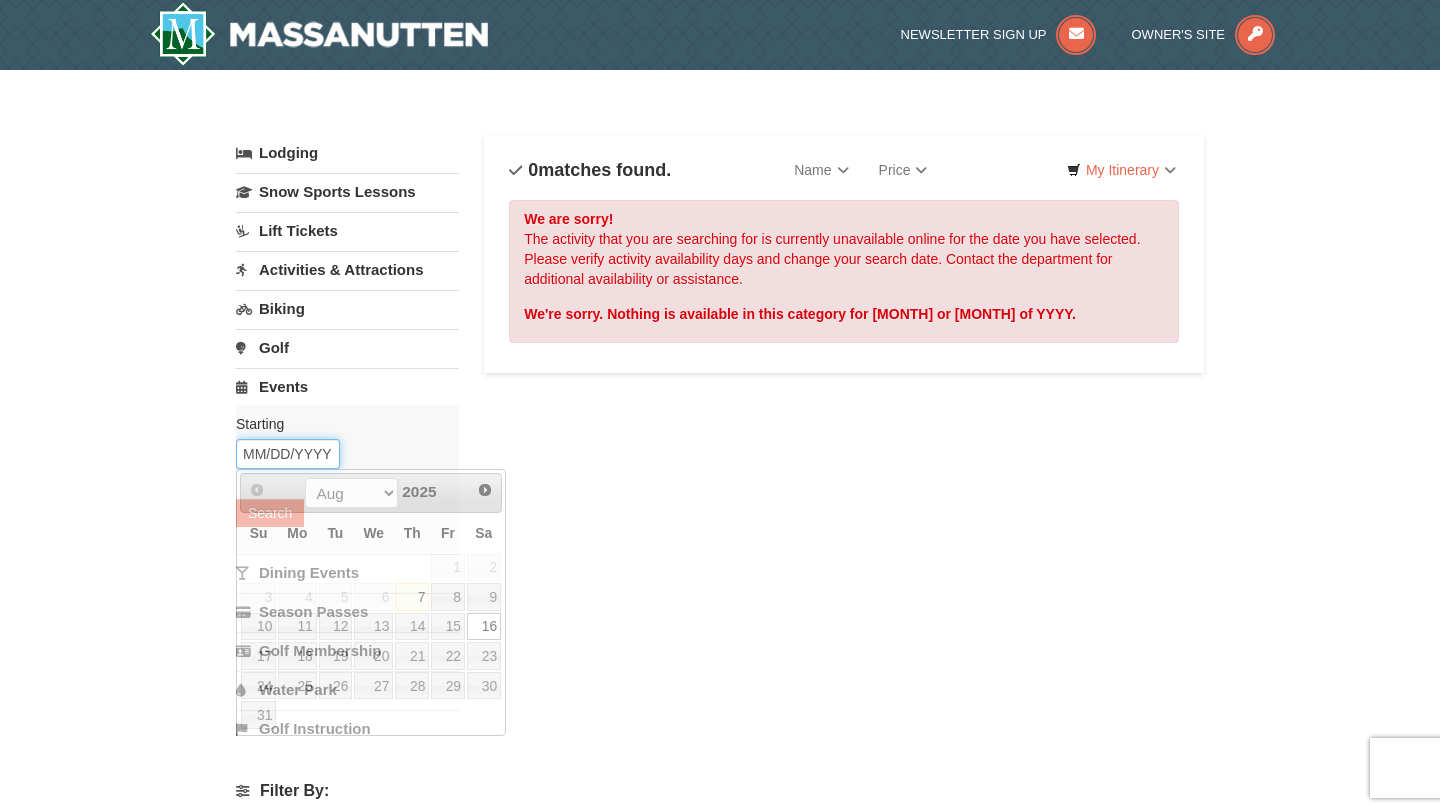 click on "08/16/2025" at bounding box center [288, 454] 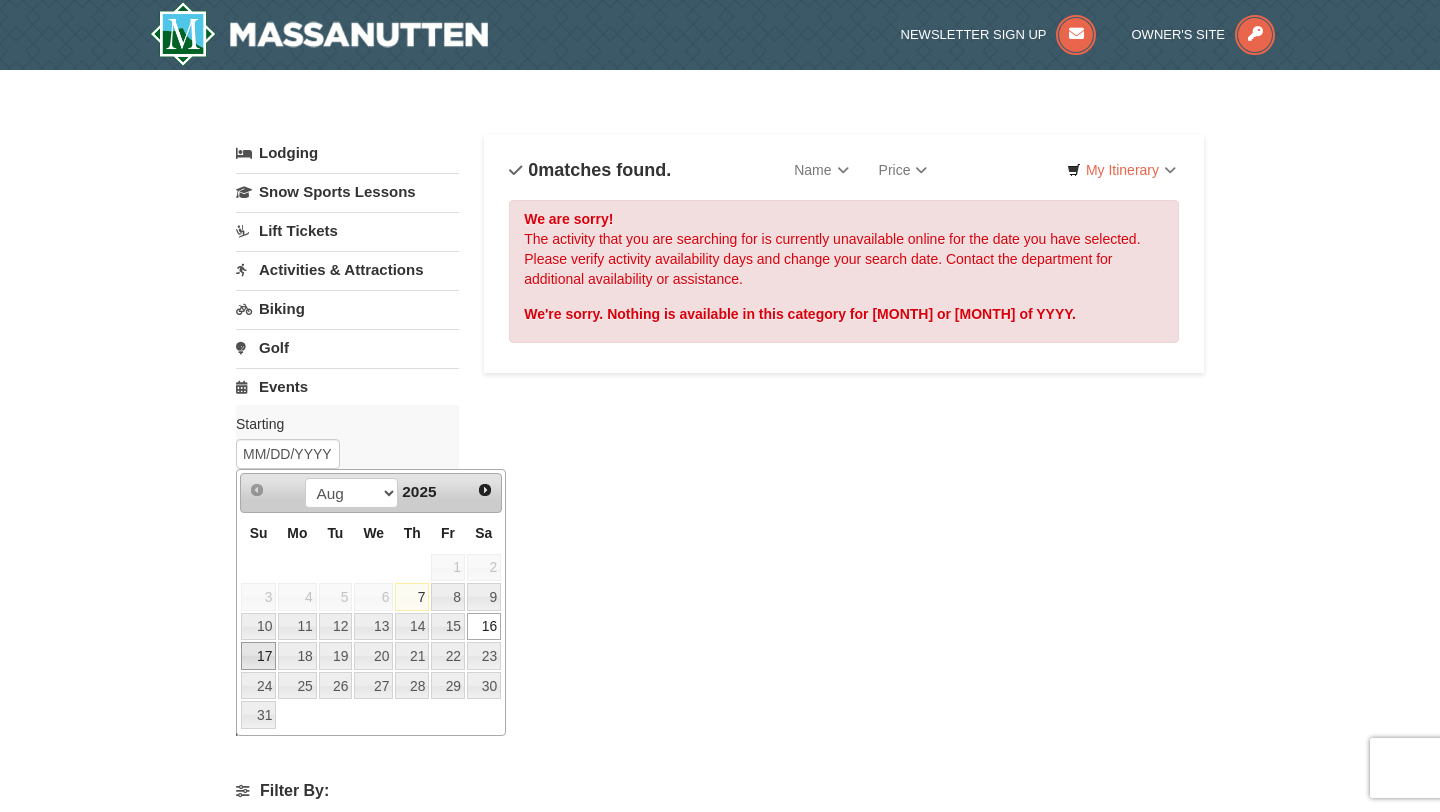 click on "17" at bounding box center [258, 656] 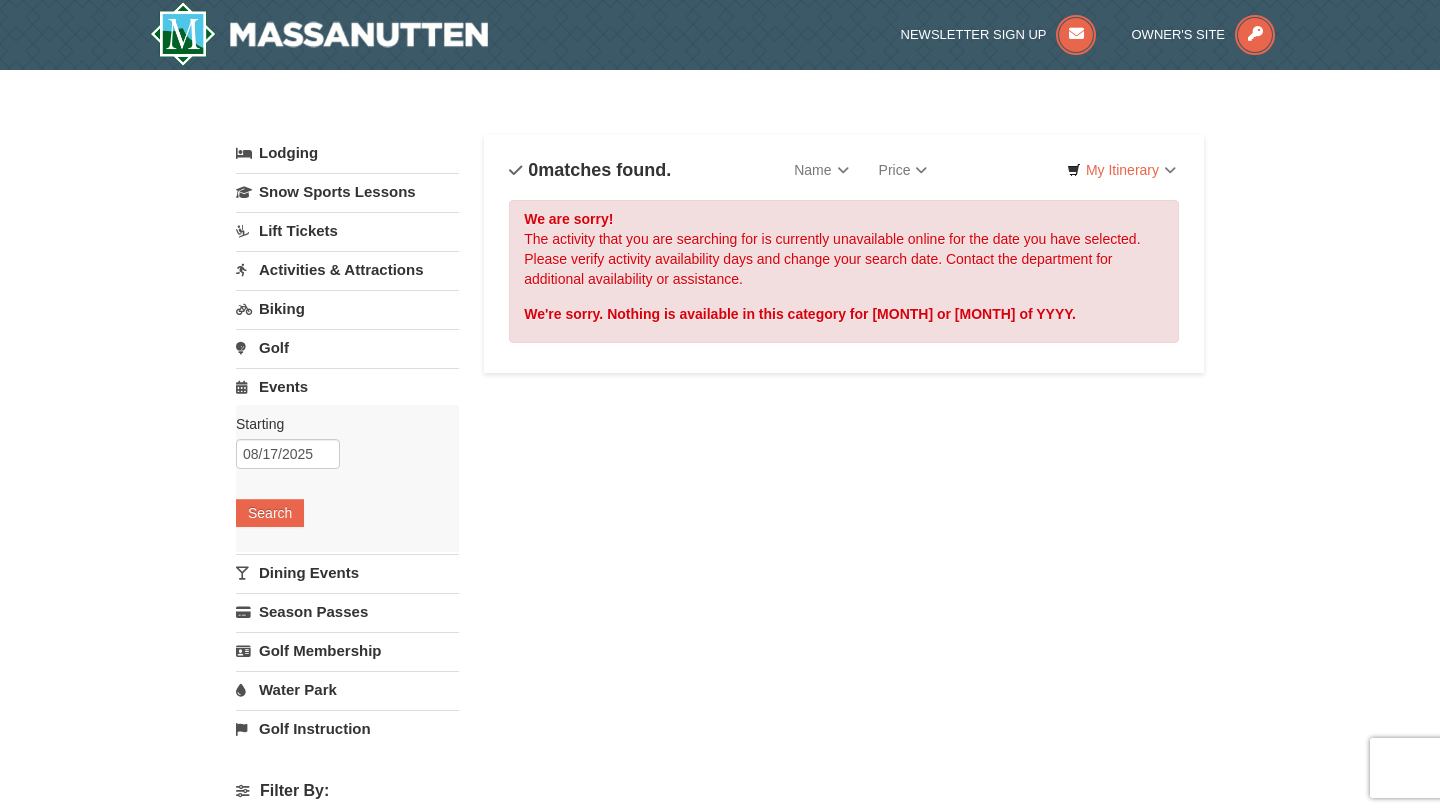 click on "Starting Please format dates MM/DD/YYYY Please format dates MM/DD/YYYY
08/17/2025
Search" at bounding box center [347, 478] 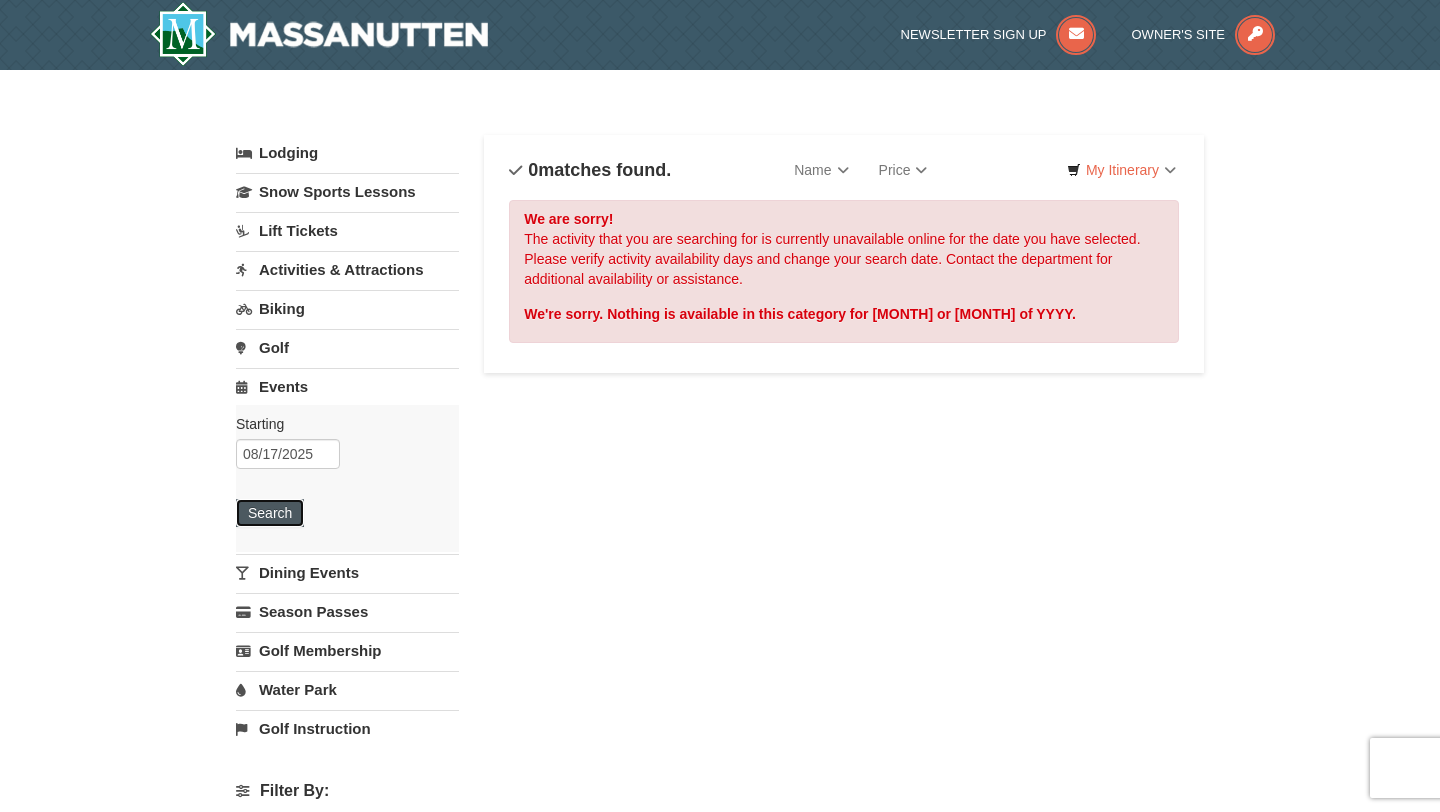 click on "Search" at bounding box center [270, 513] 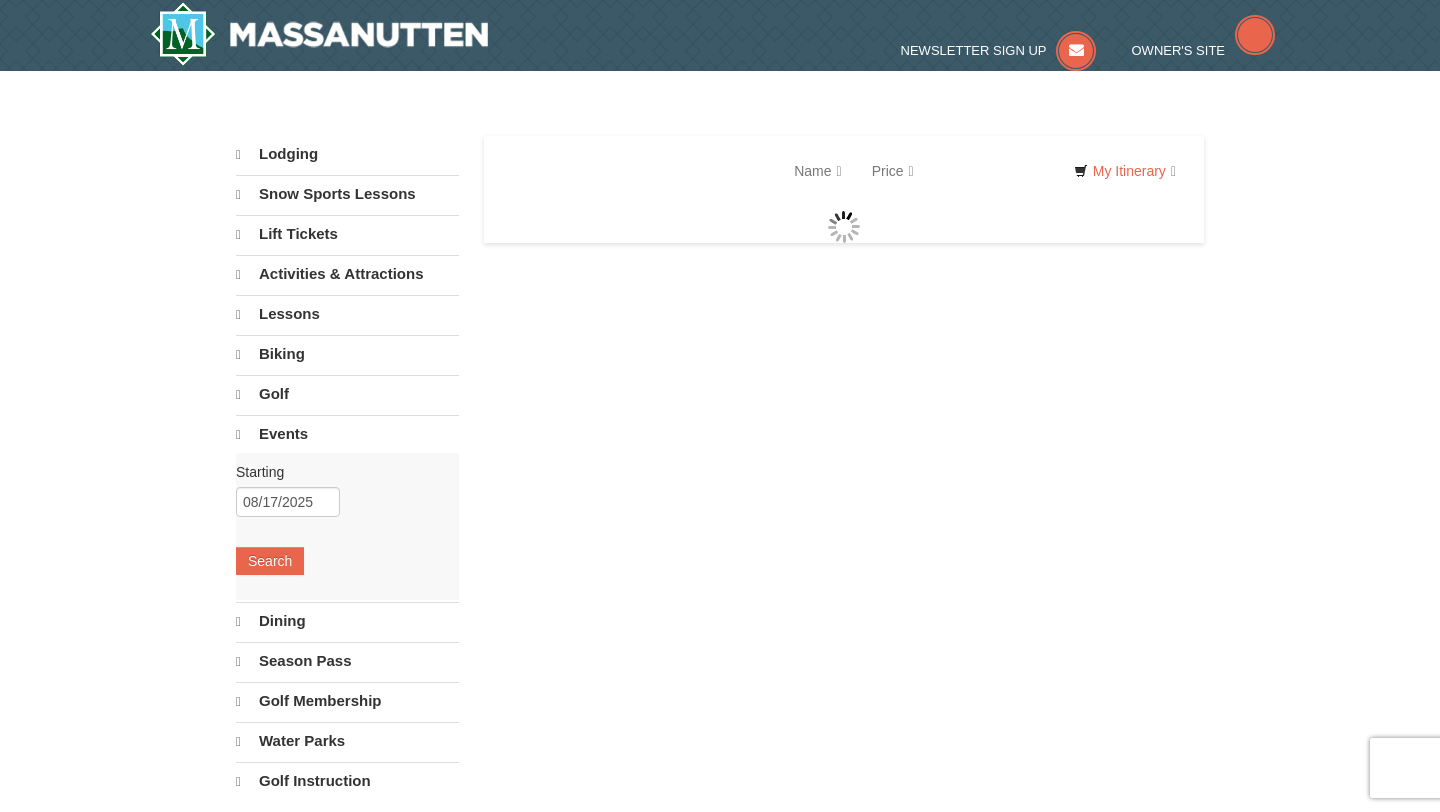 scroll, scrollTop: 0, scrollLeft: 0, axis: both 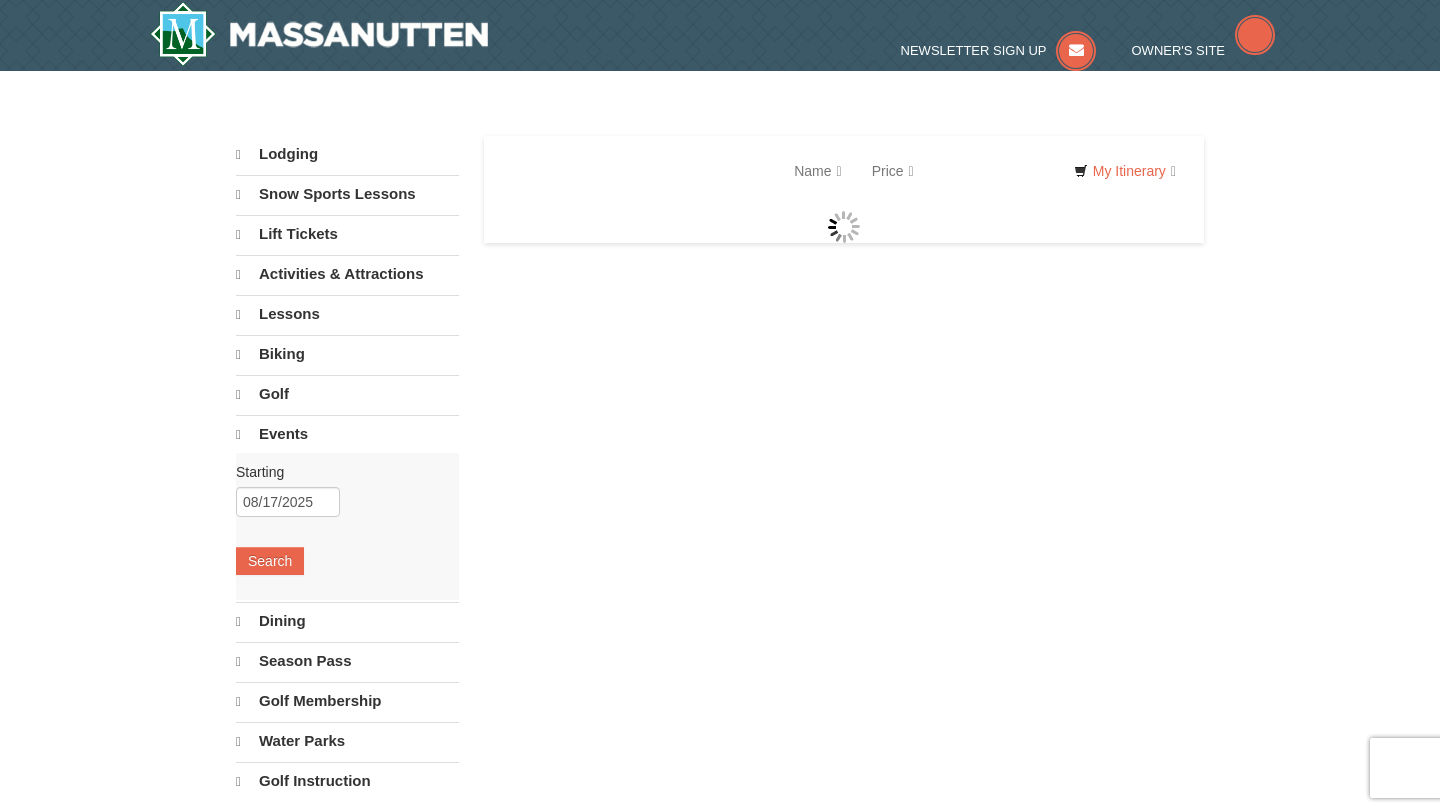 select on "8" 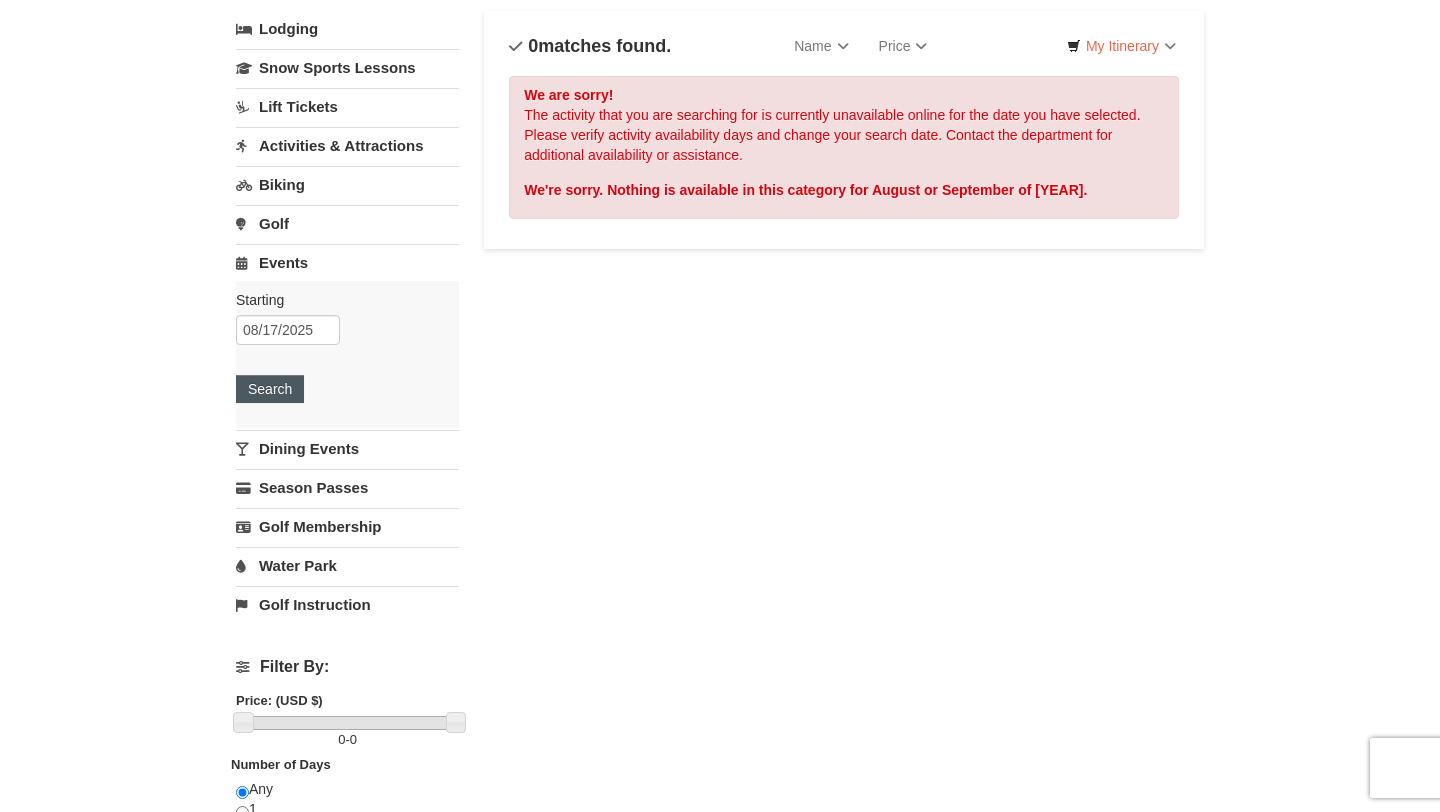 scroll, scrollTop: 134, scrollLeft: 0, axis: vertical 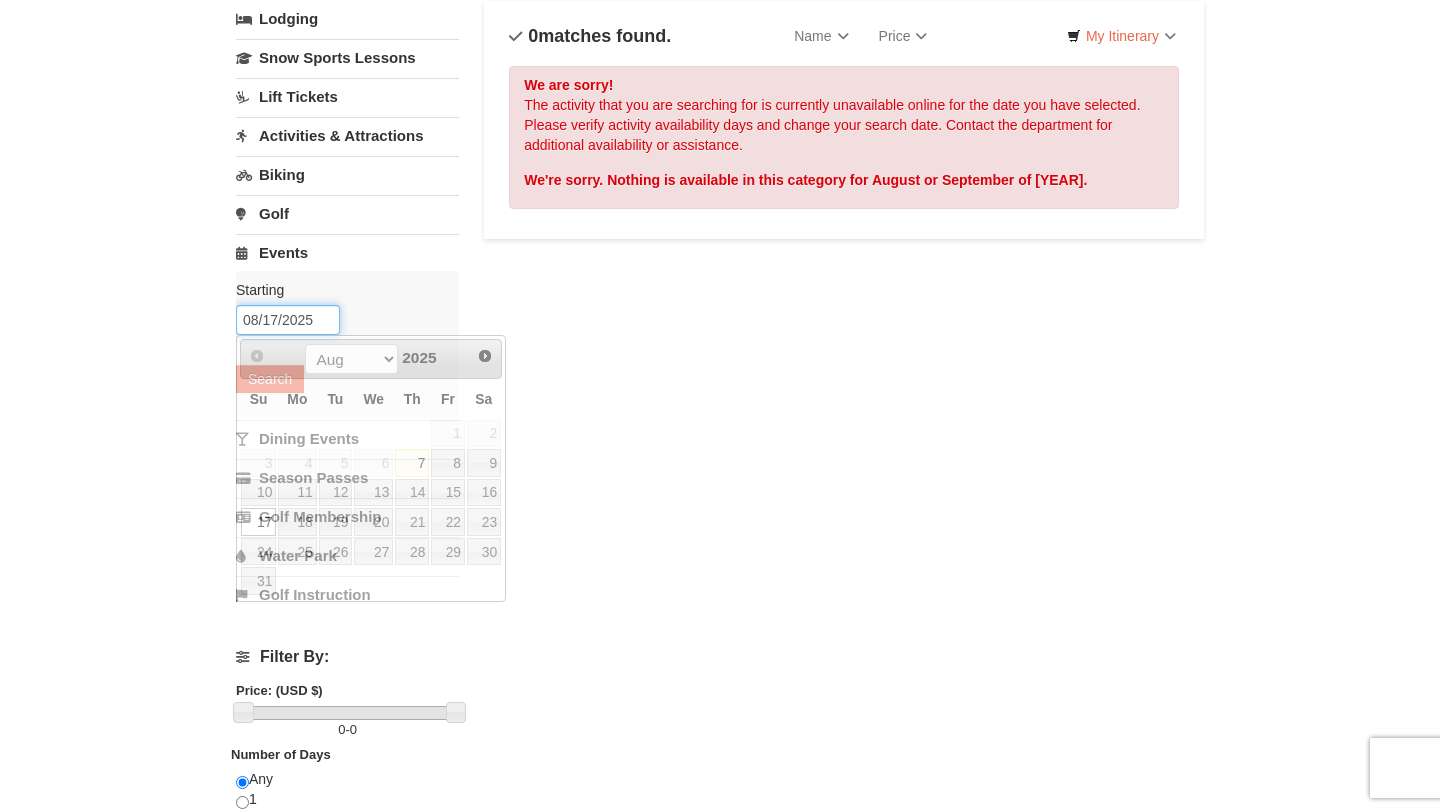 click on "08/17/2025" at bounding box center (288, 320) 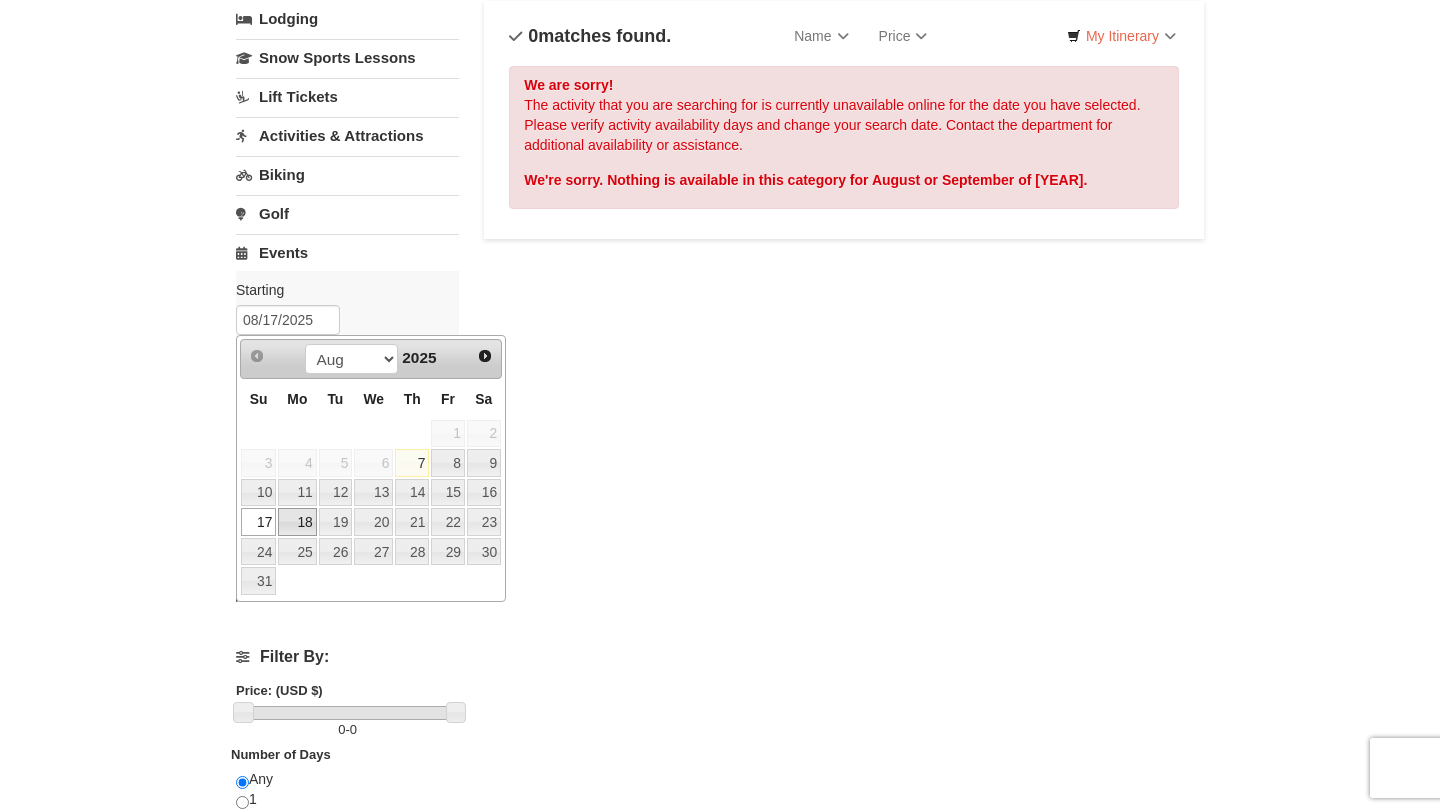 click on "18" at bounding box center [297, 522] 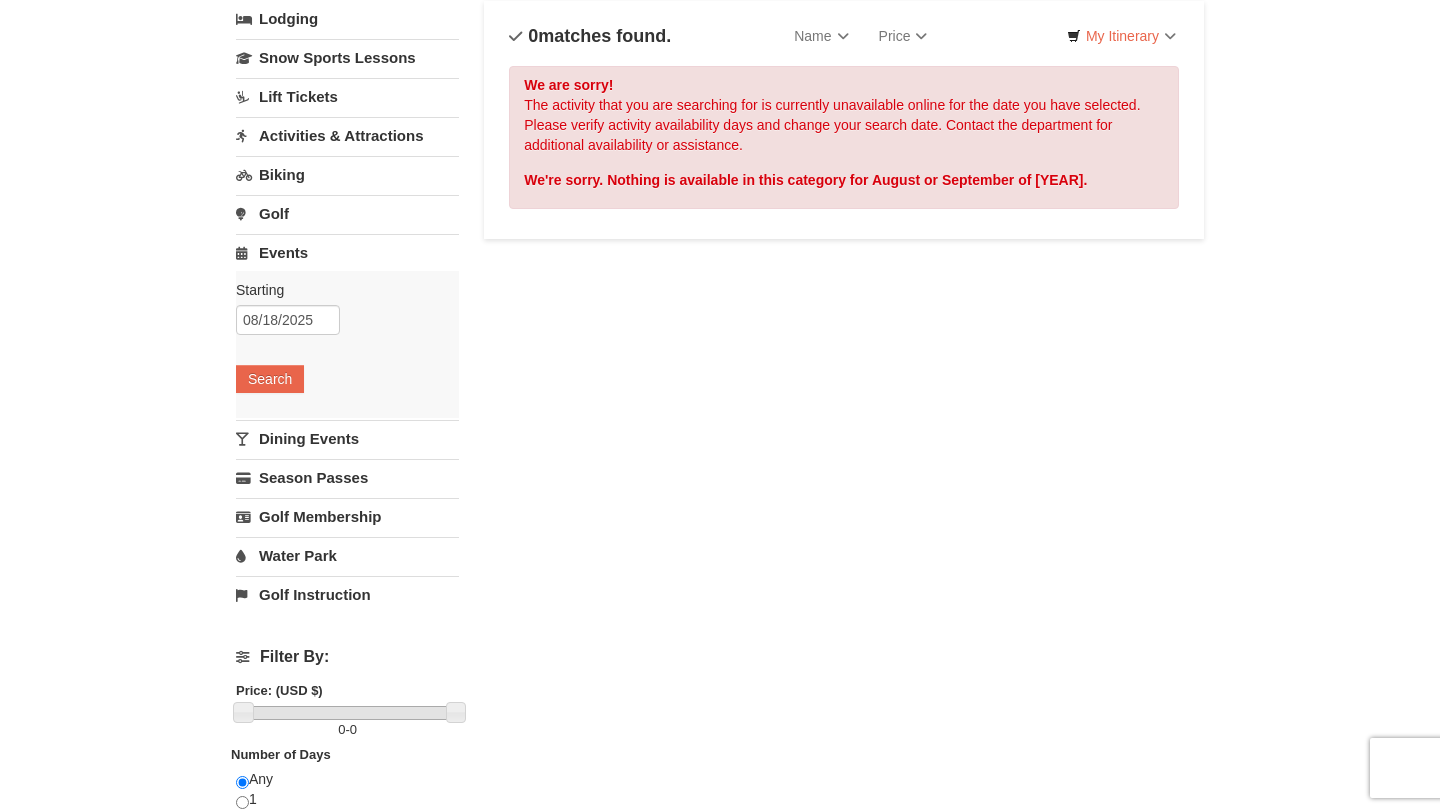 click on "Starting Please format dates MM/DD/YYYY Please format dates MM/DD/YYYY
08/18/2025
Search" at bounding box center (347, 344) 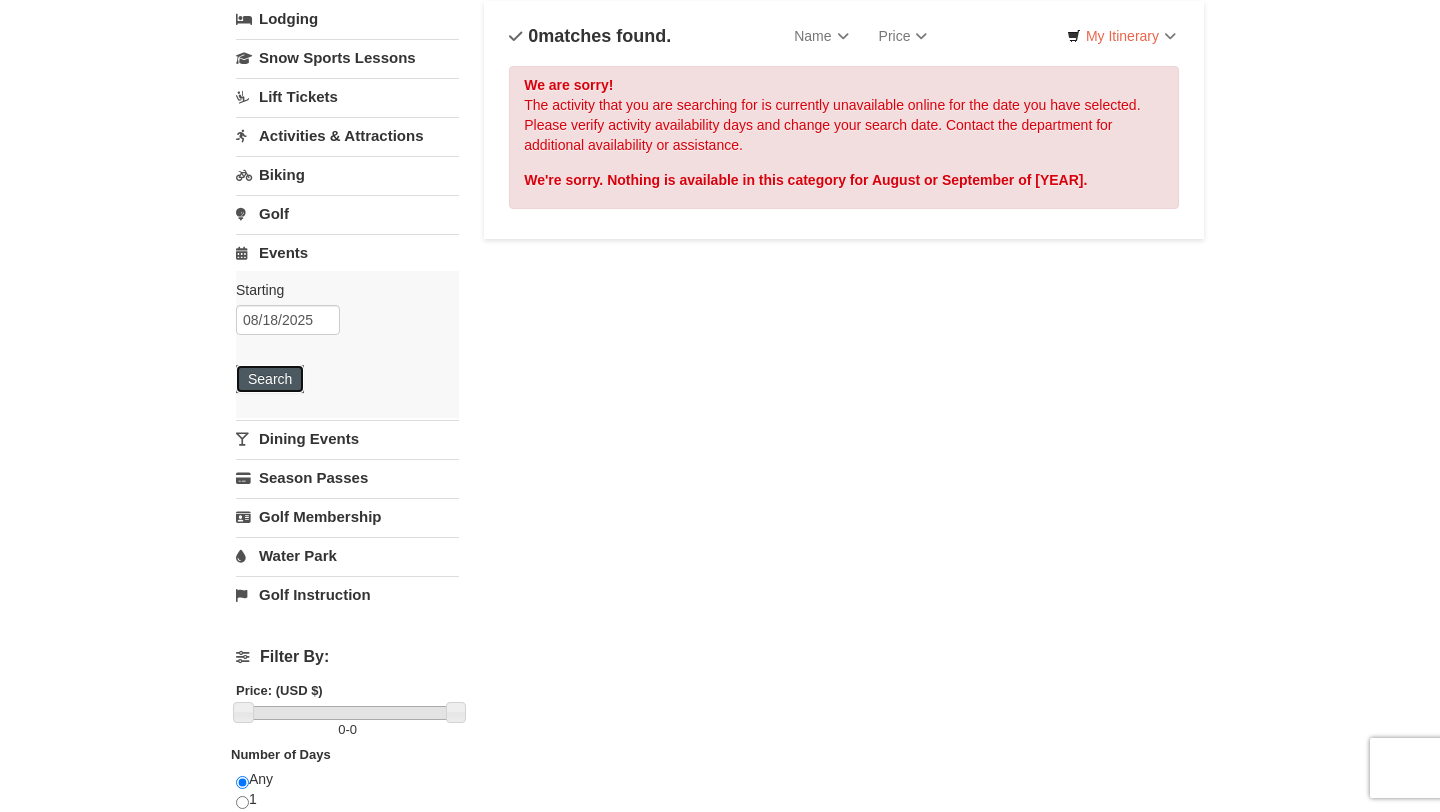 click on "Search" at bounding box center [270, 379] 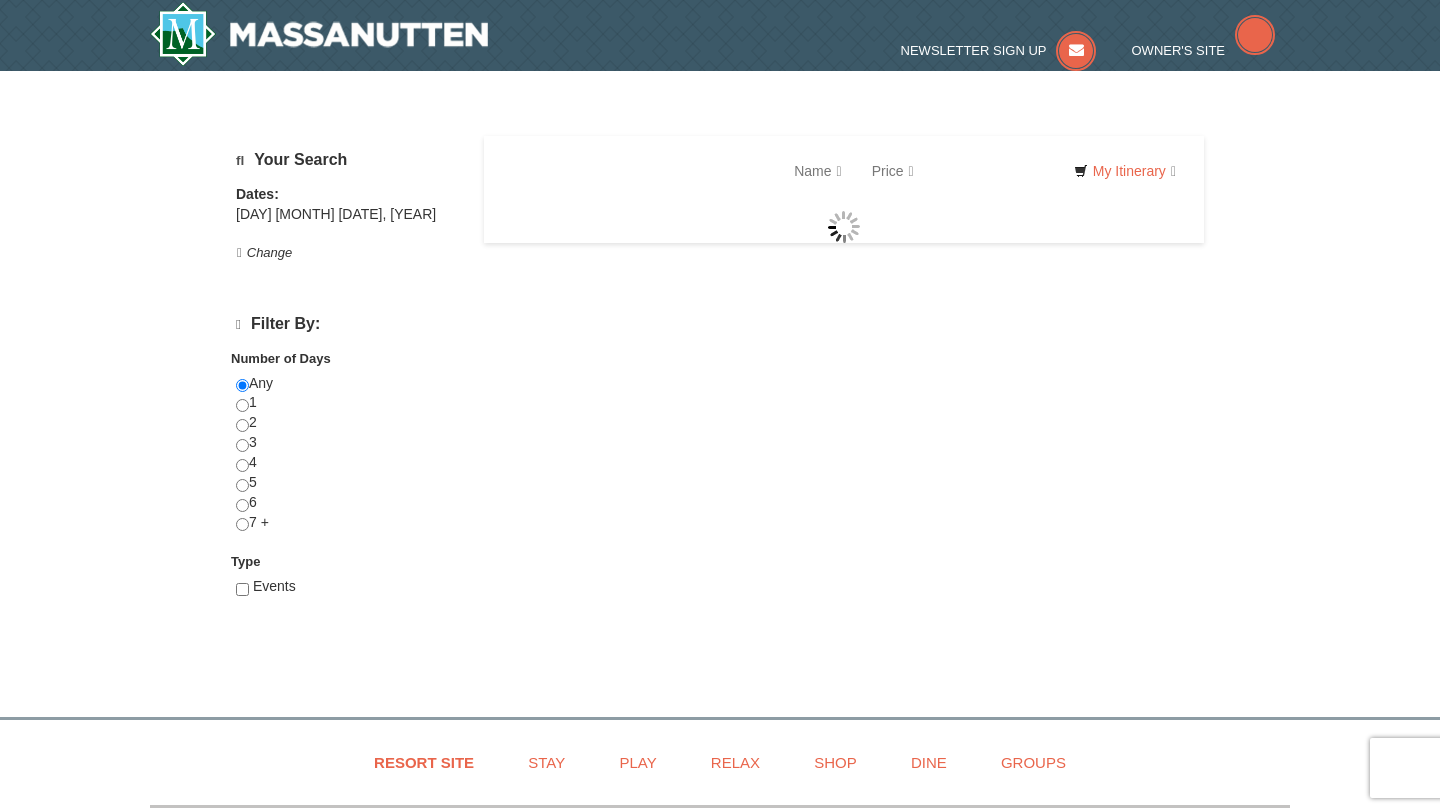 scroll, scrollTop: 0, scrollLeft: 0, axis: both 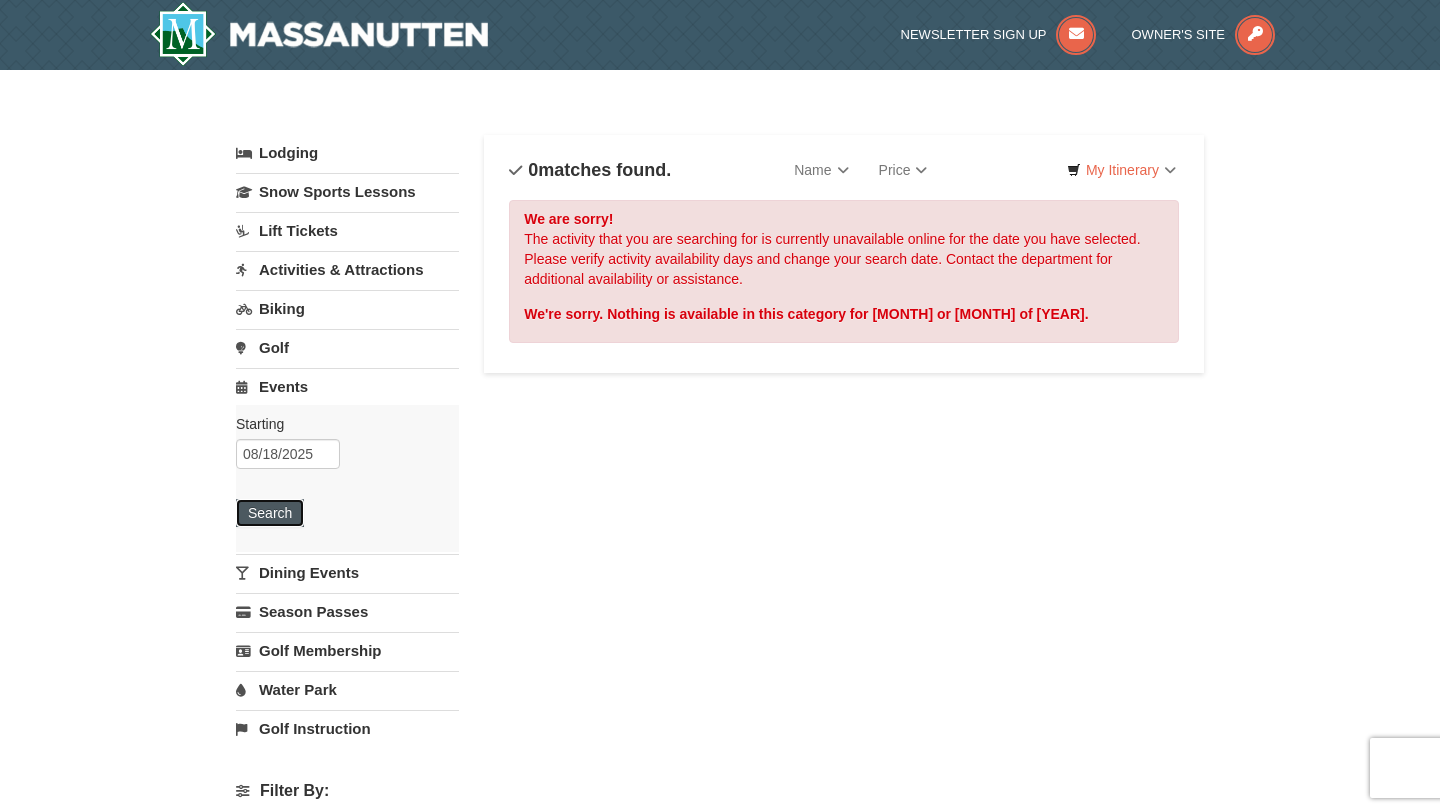 click on "Search" at bounding box center [270, 513] 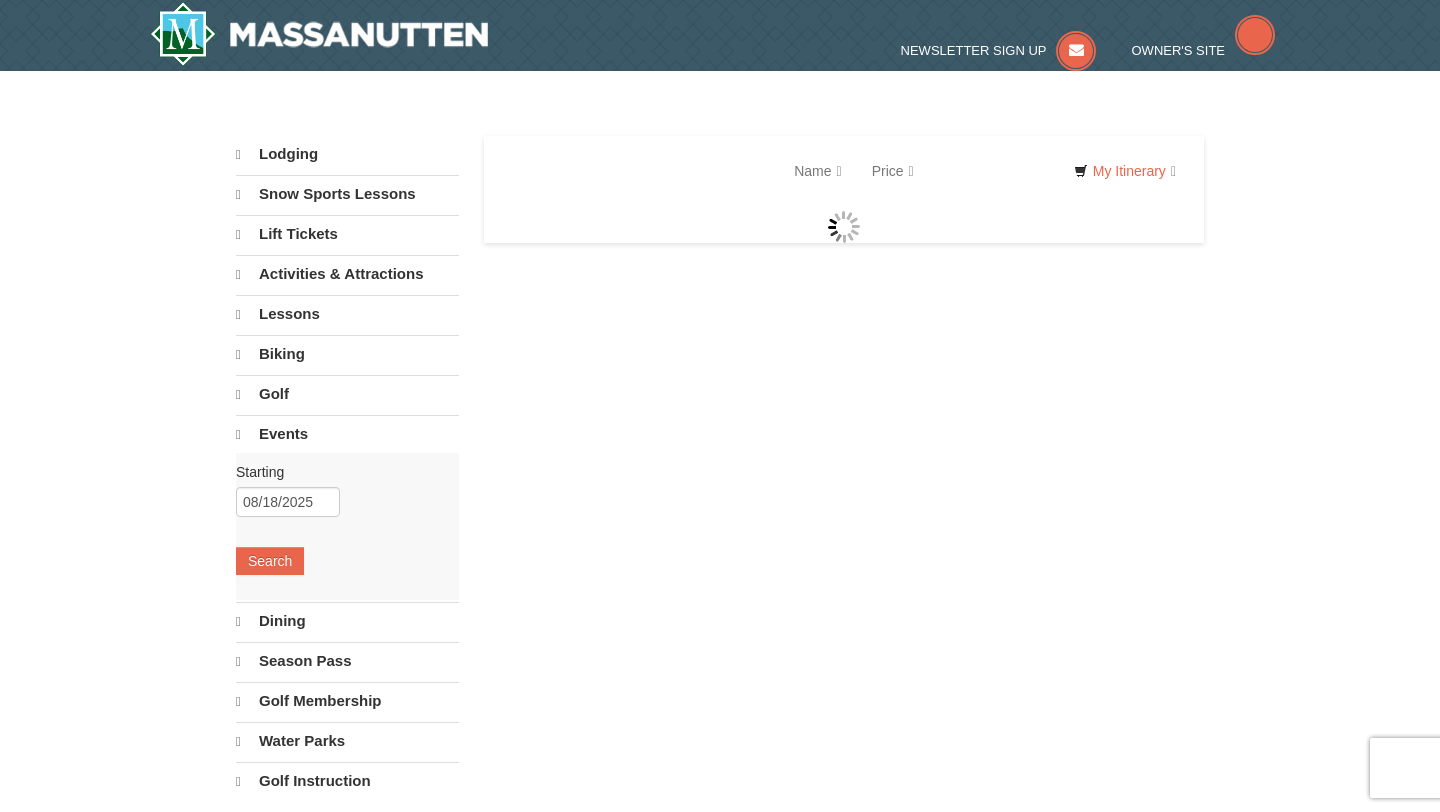 scroll, scrollTop: 0, scrollLeft: 0, axis: both 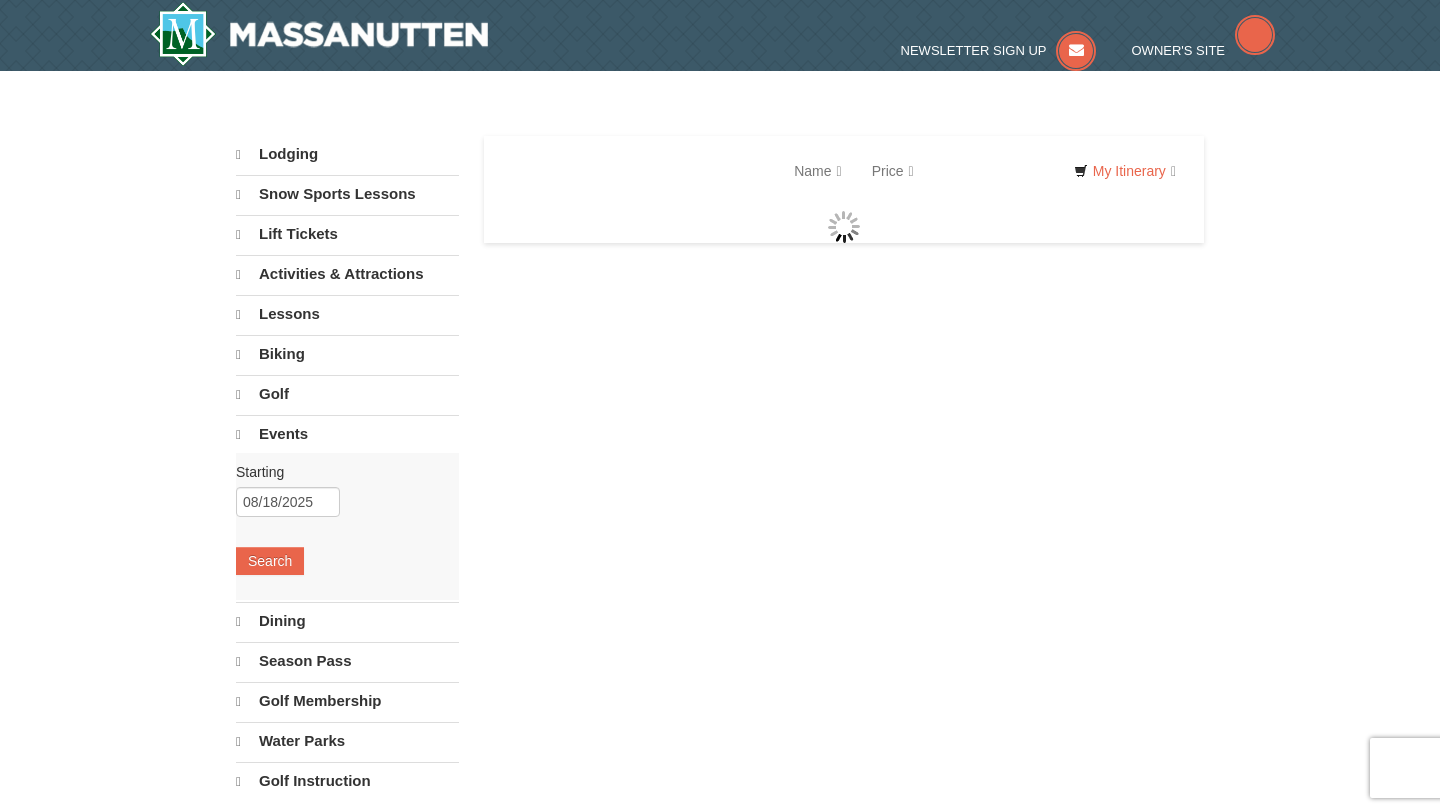 select on "8" 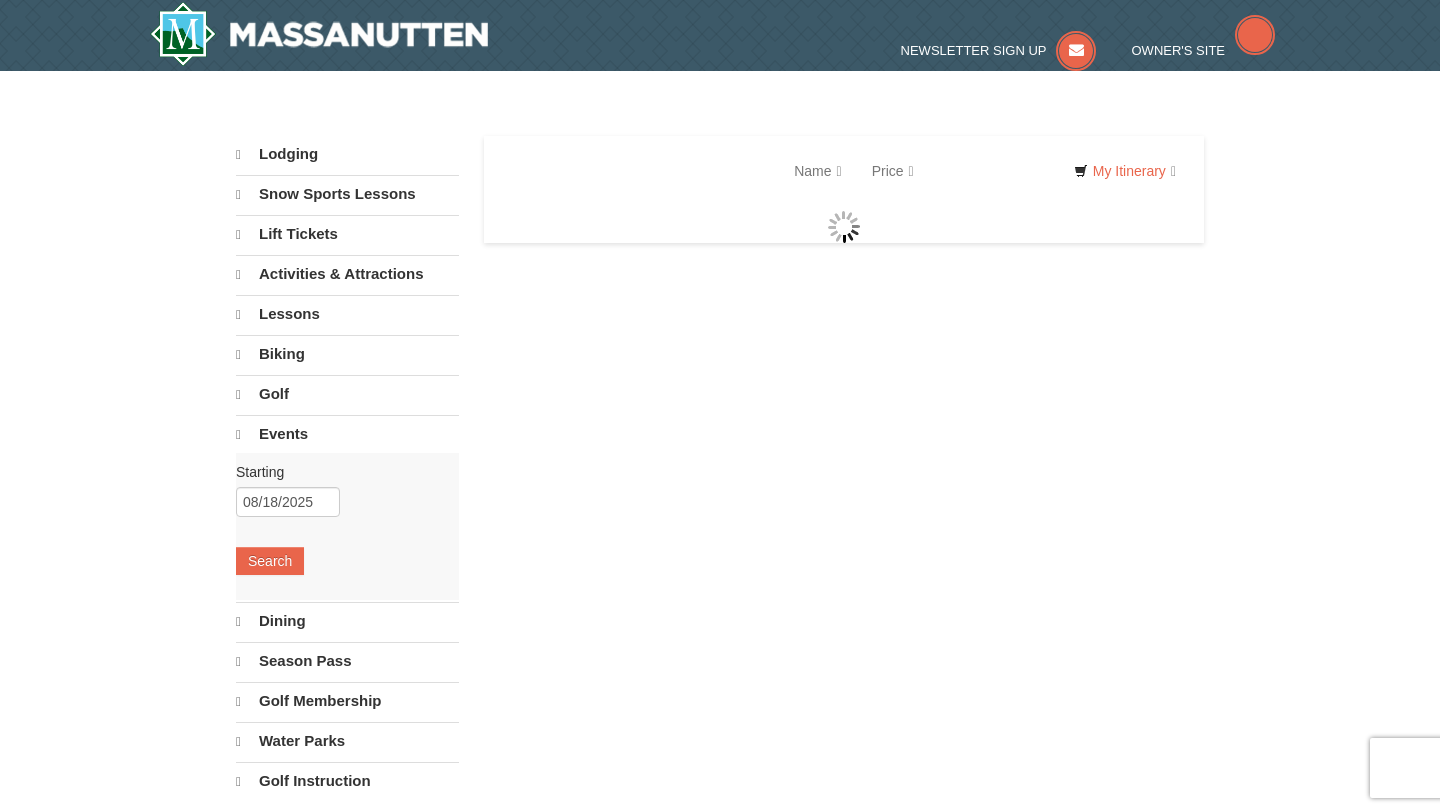 select on "8" 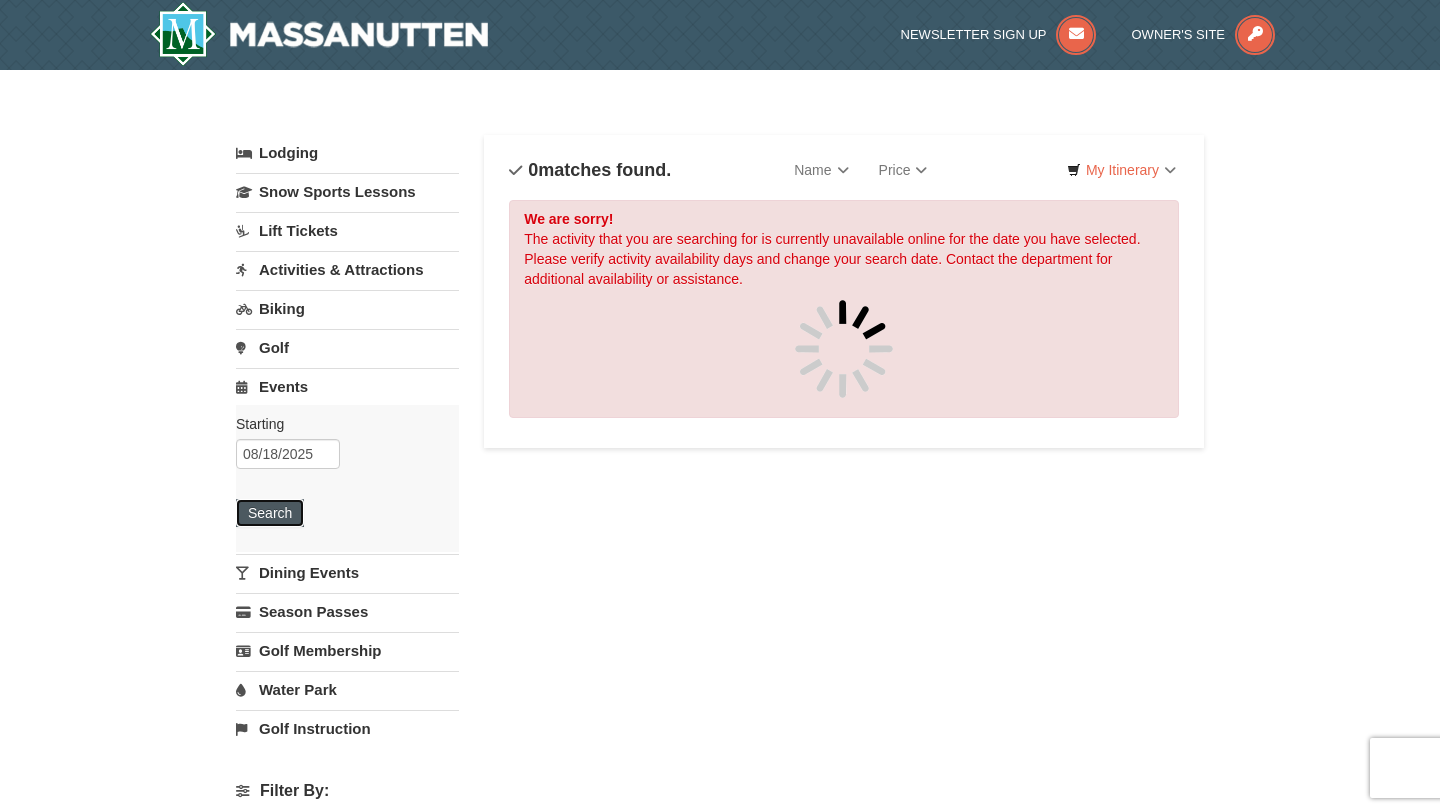 click on "Search" at bounding box center [270, 513] 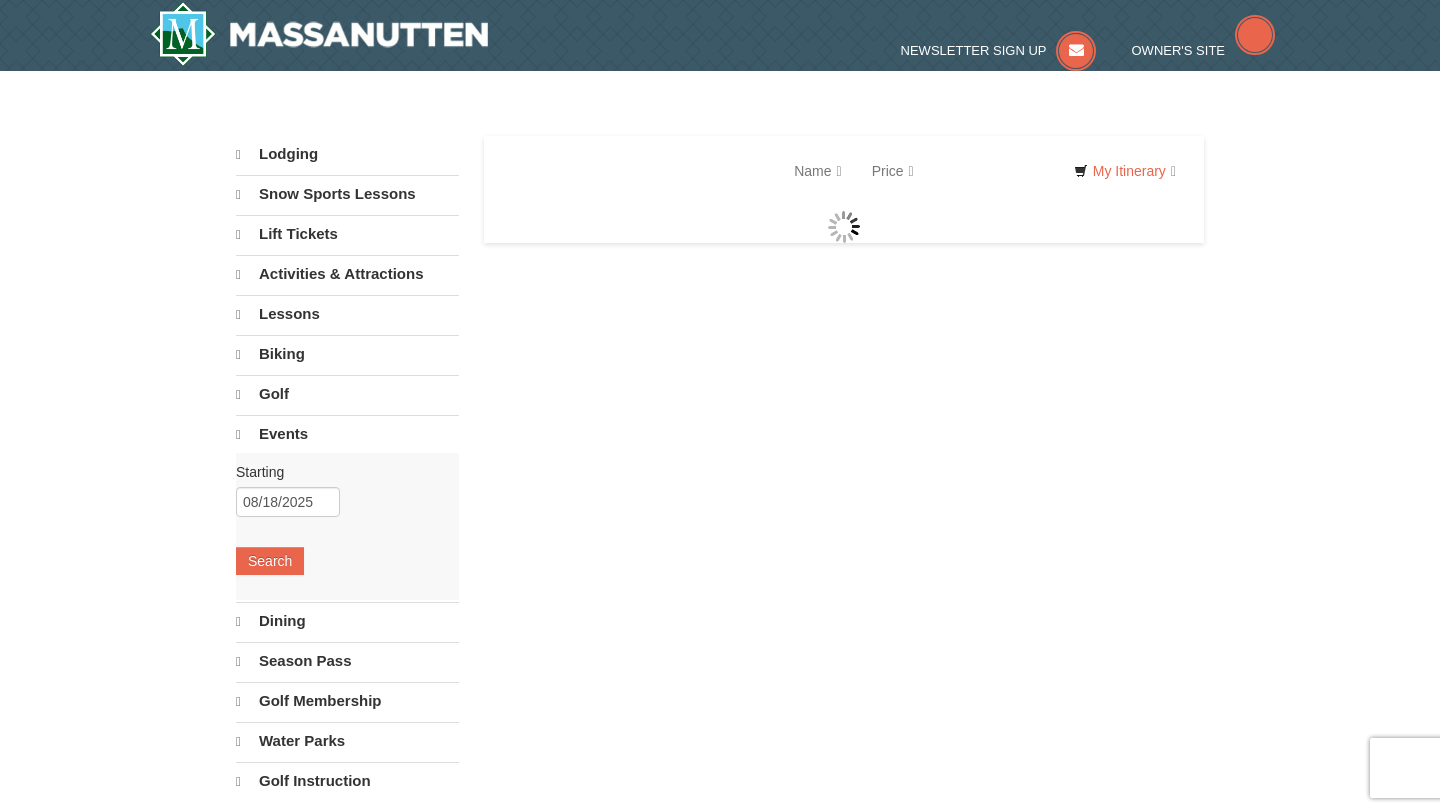 scroll, scrollTop: 0, scrollLeft: 0, axis: both 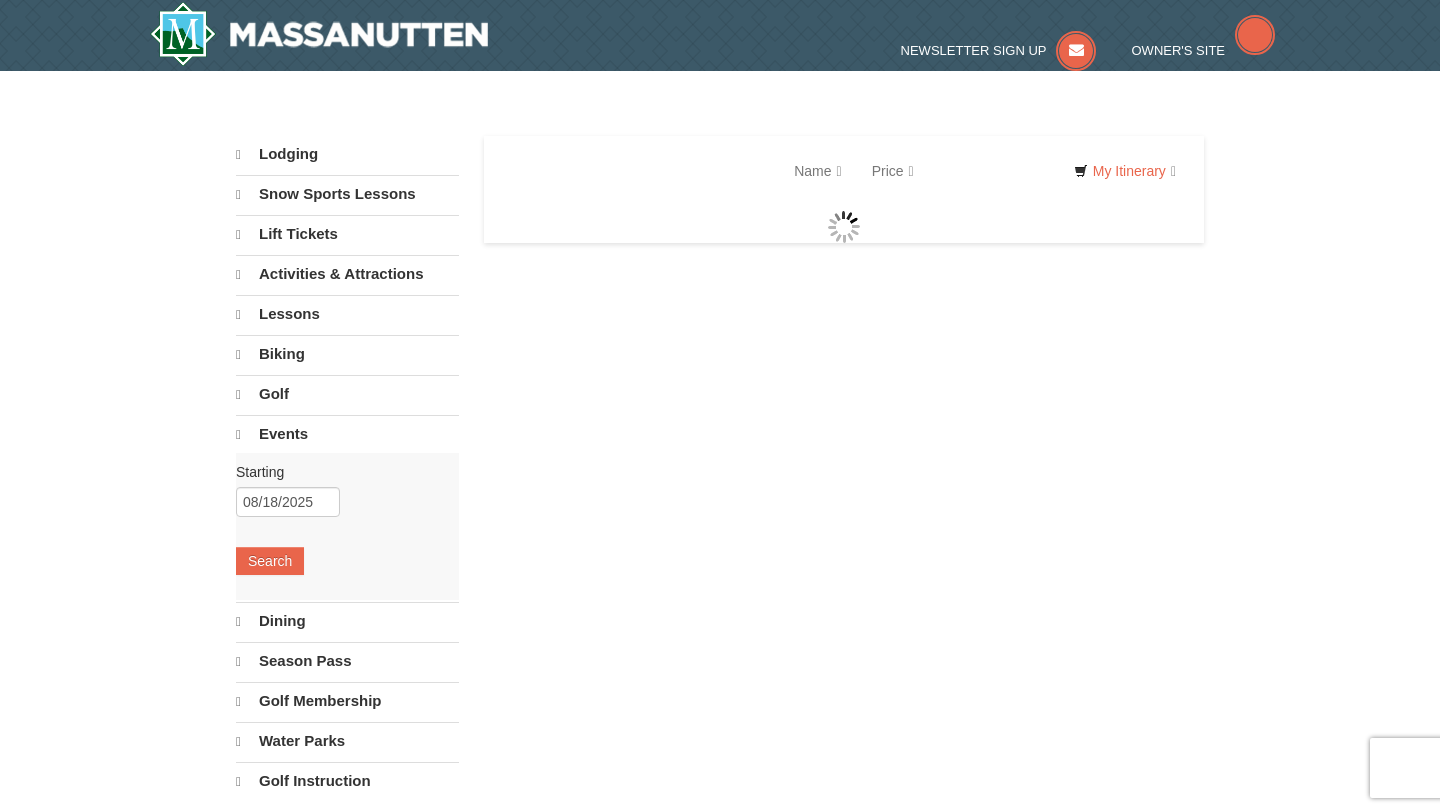 select on "8" 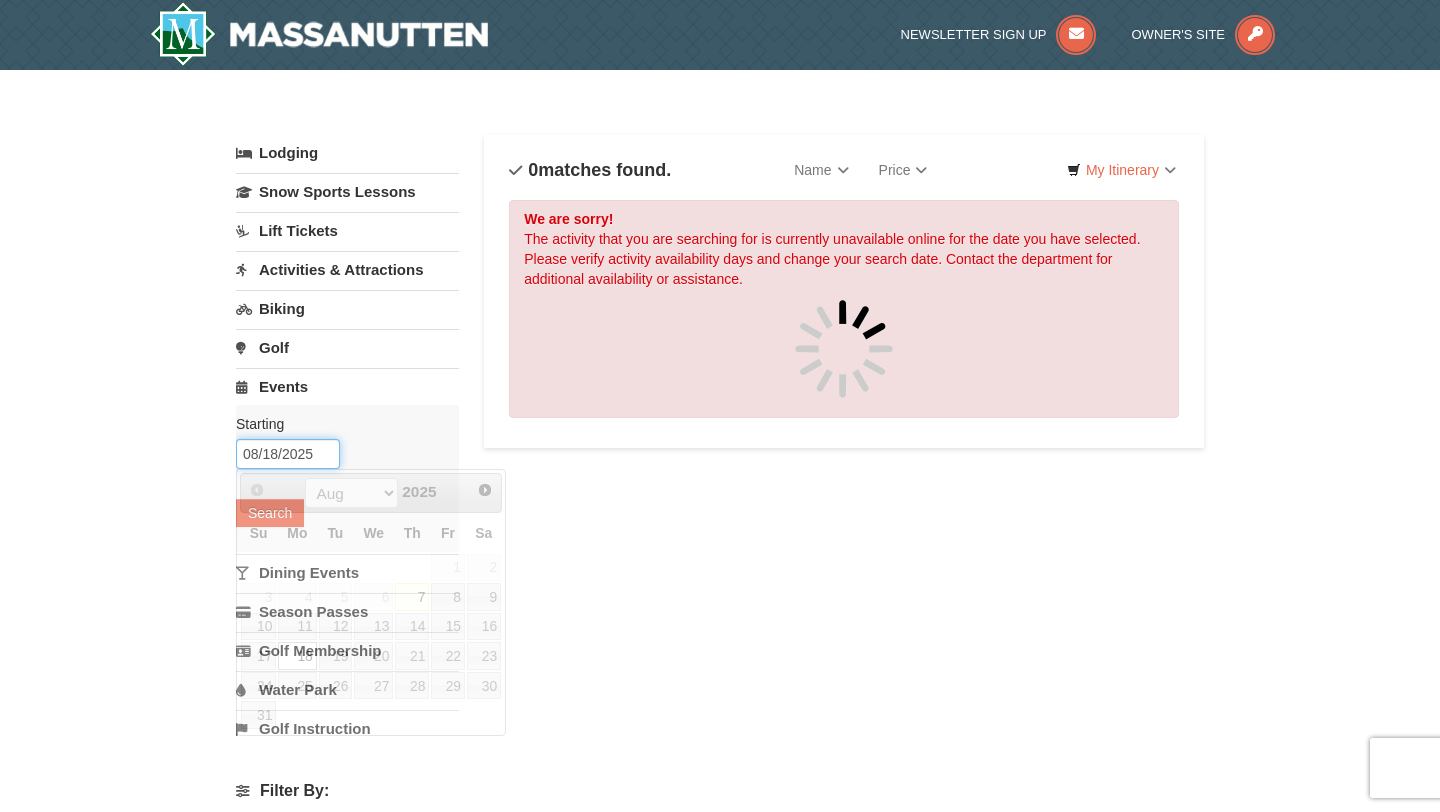 click on "08/18/2025" at bounding box center (288, 454) 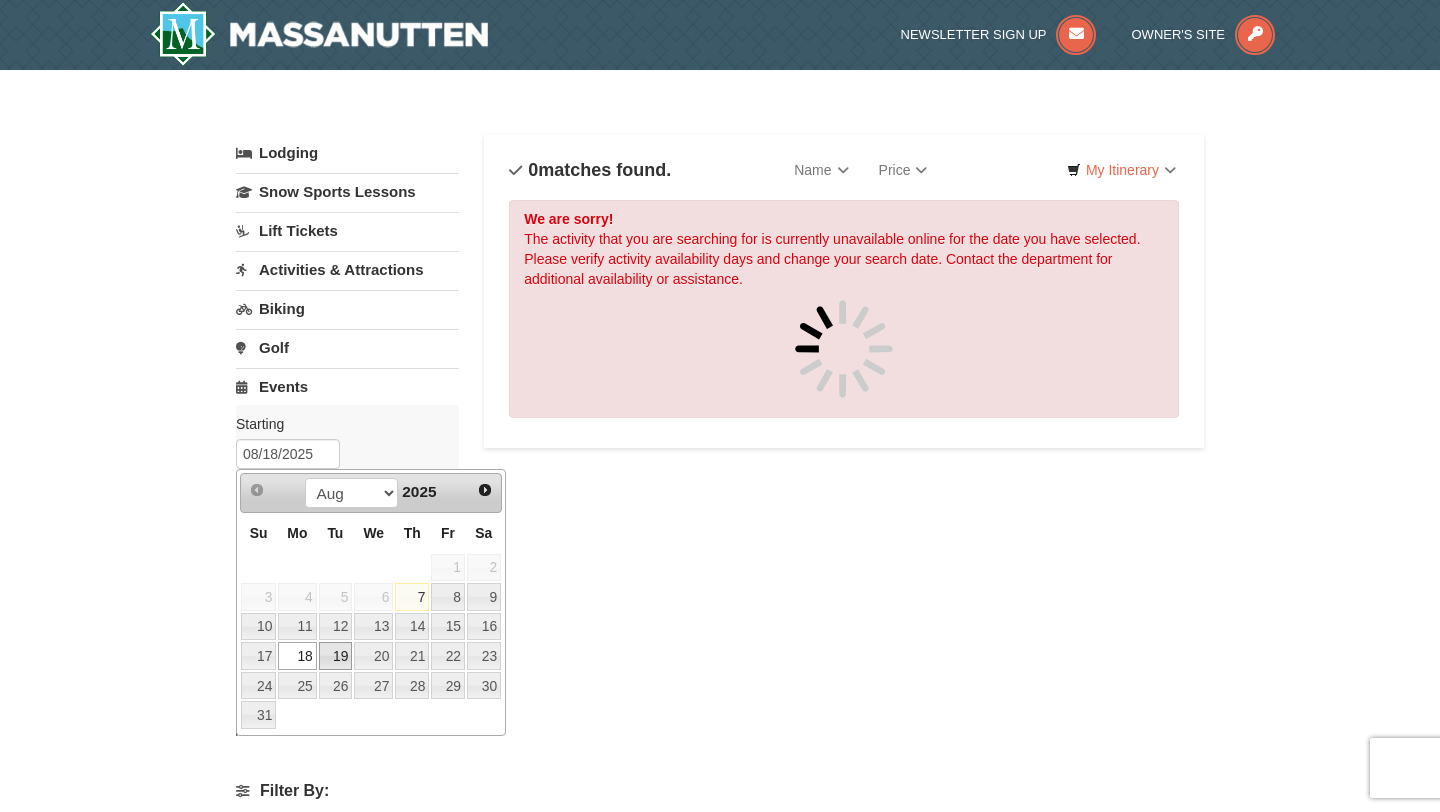 click on "19" at bounding box center (336, 656) 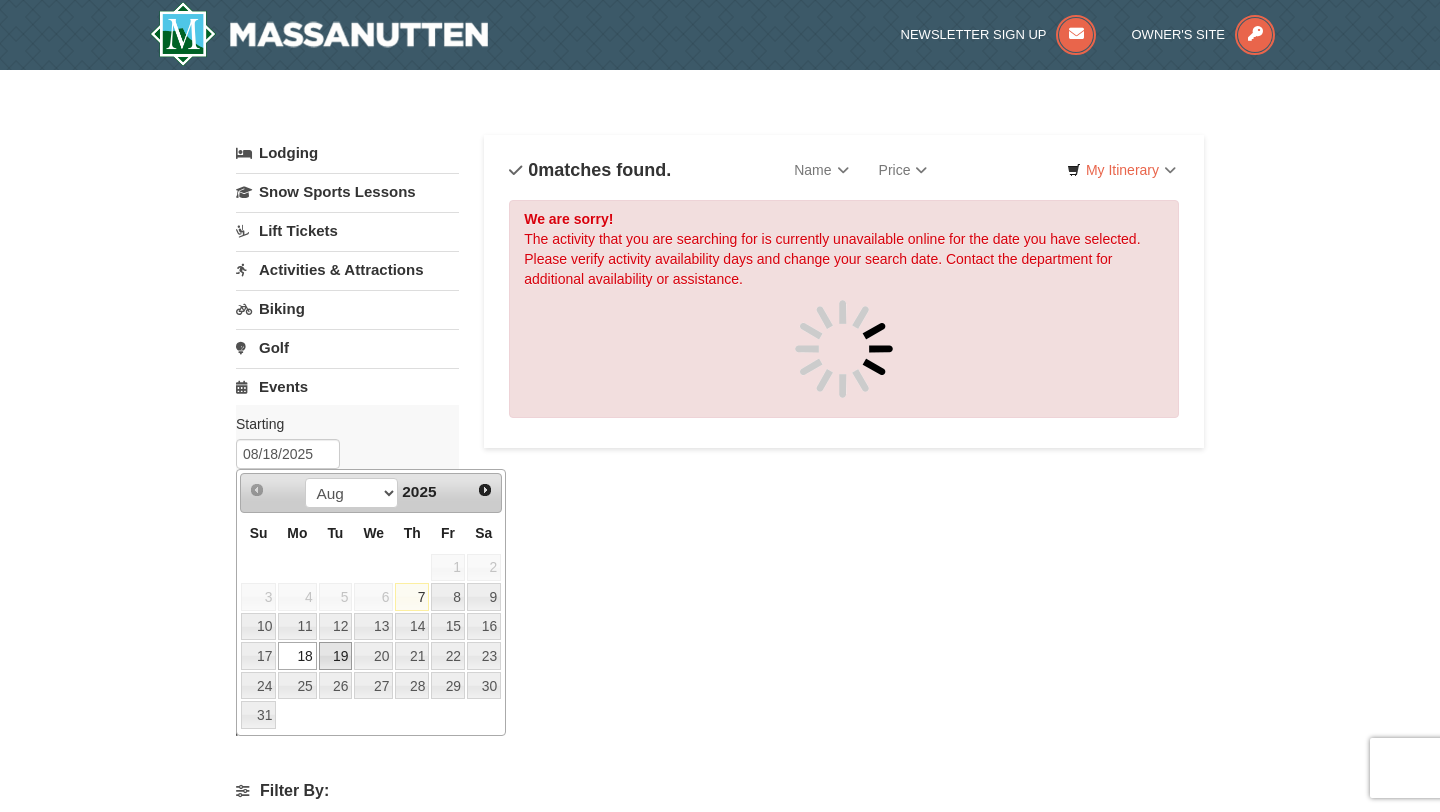 type on "[MM]/[DD]/[YYYY]" 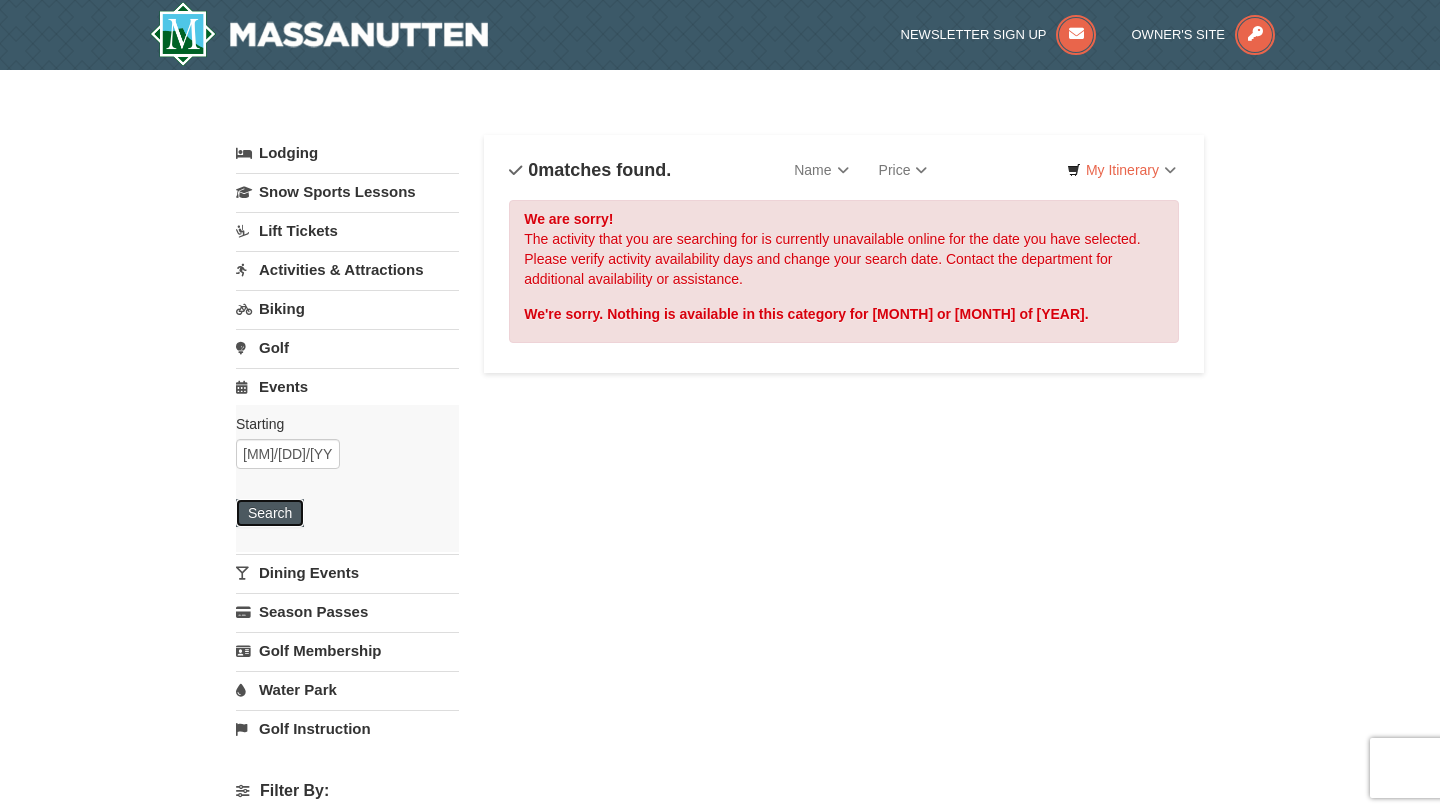 click on "Search" at bounding box center (270, 513) 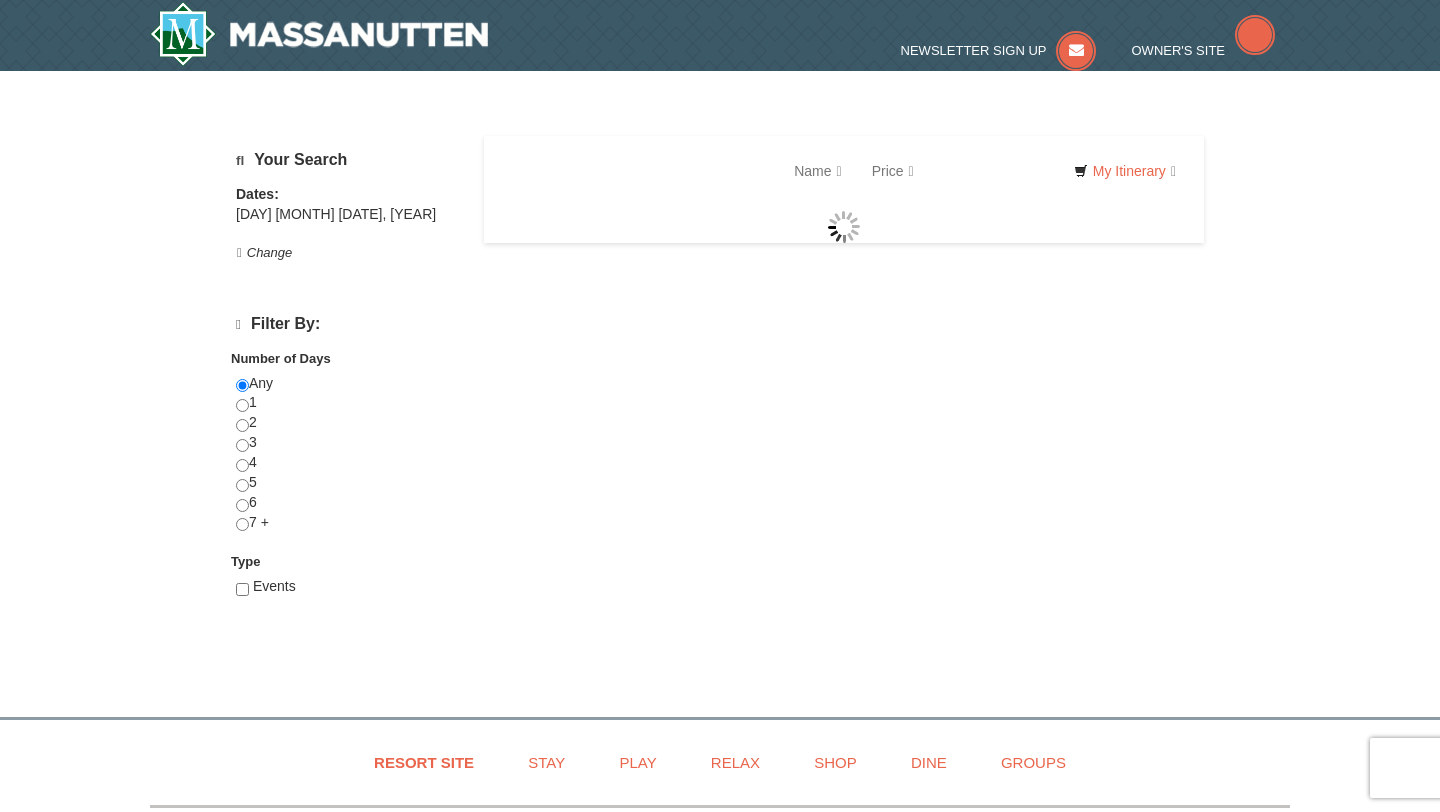 scroll, scrollTop: 0, scrollLeft: 0, axis: both 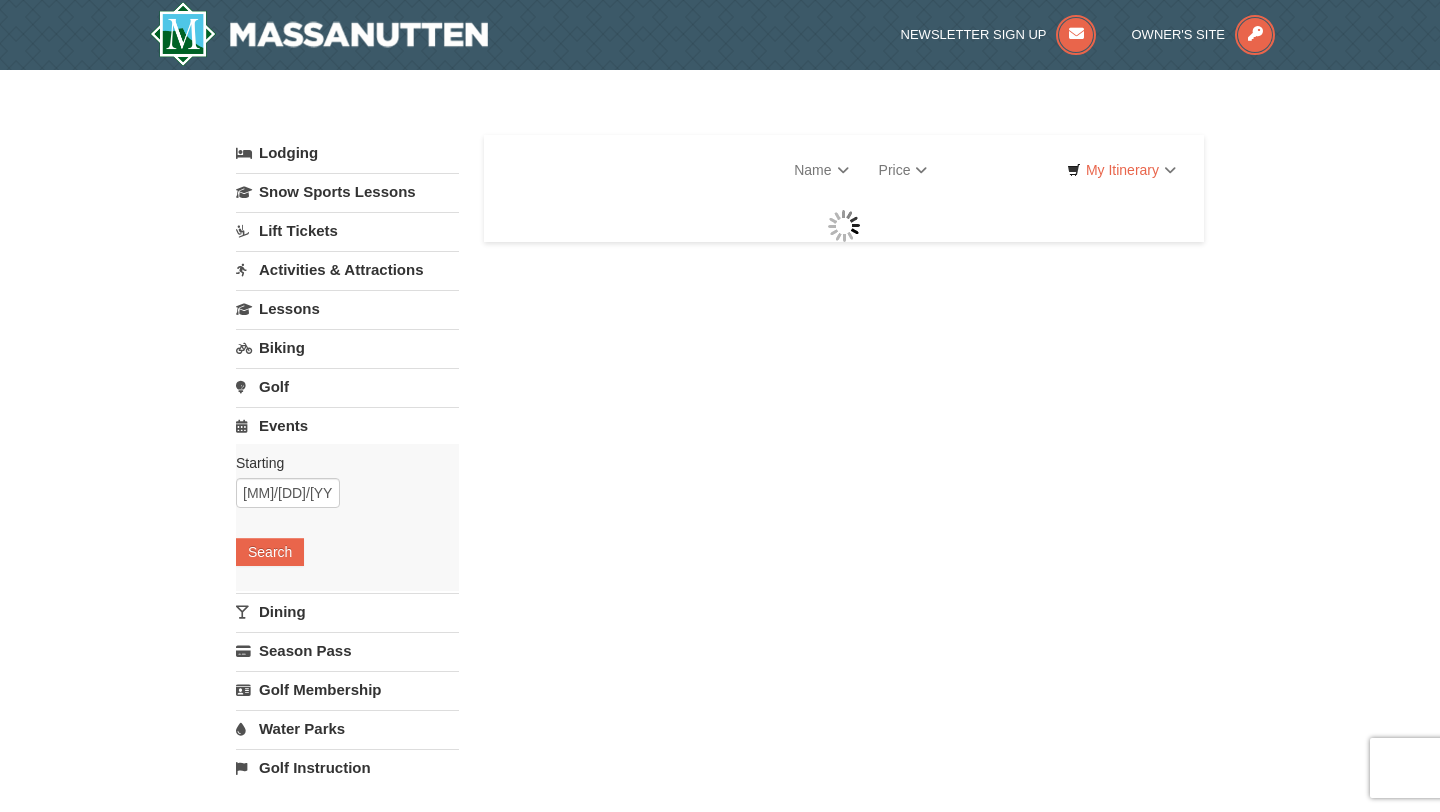 select on "8" 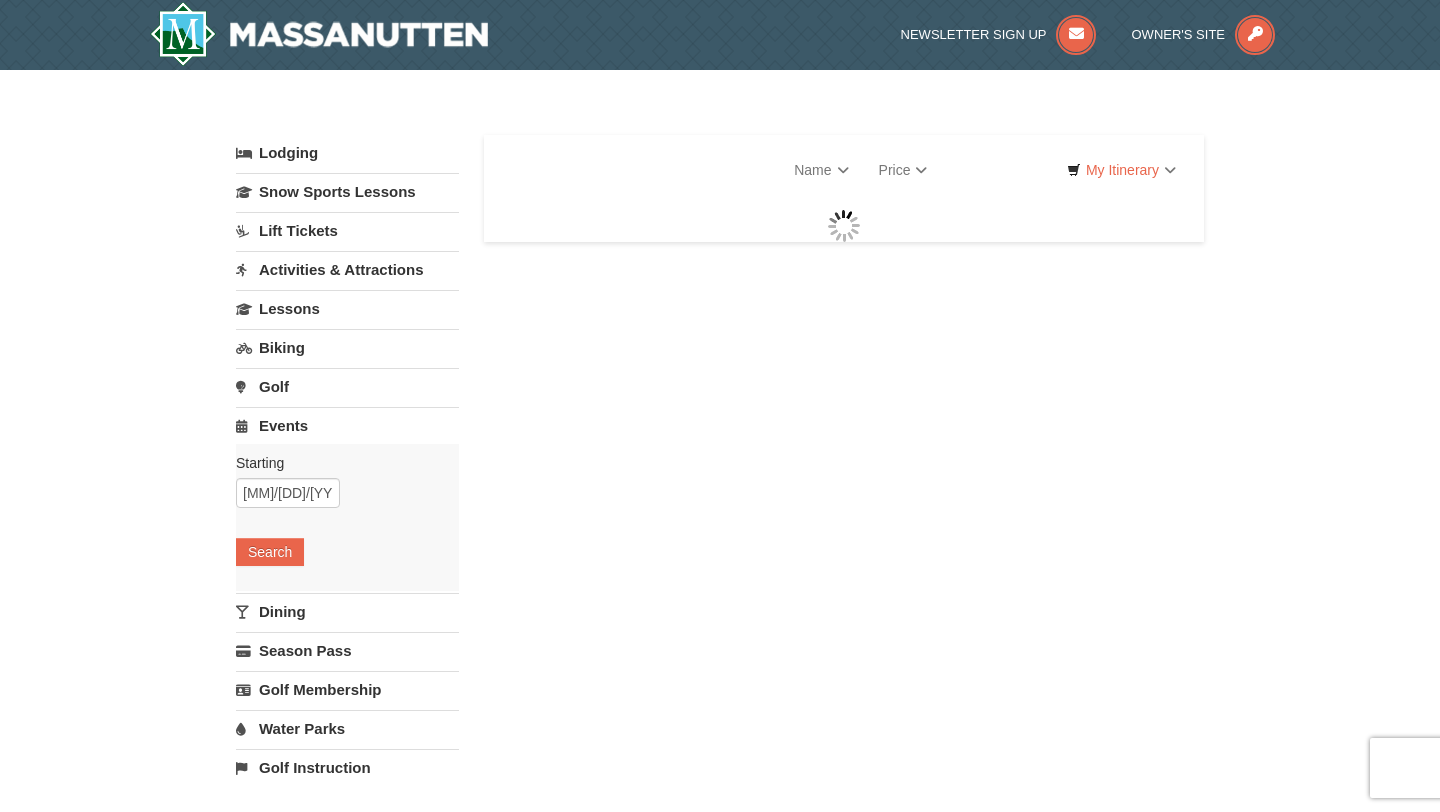 select on "8" 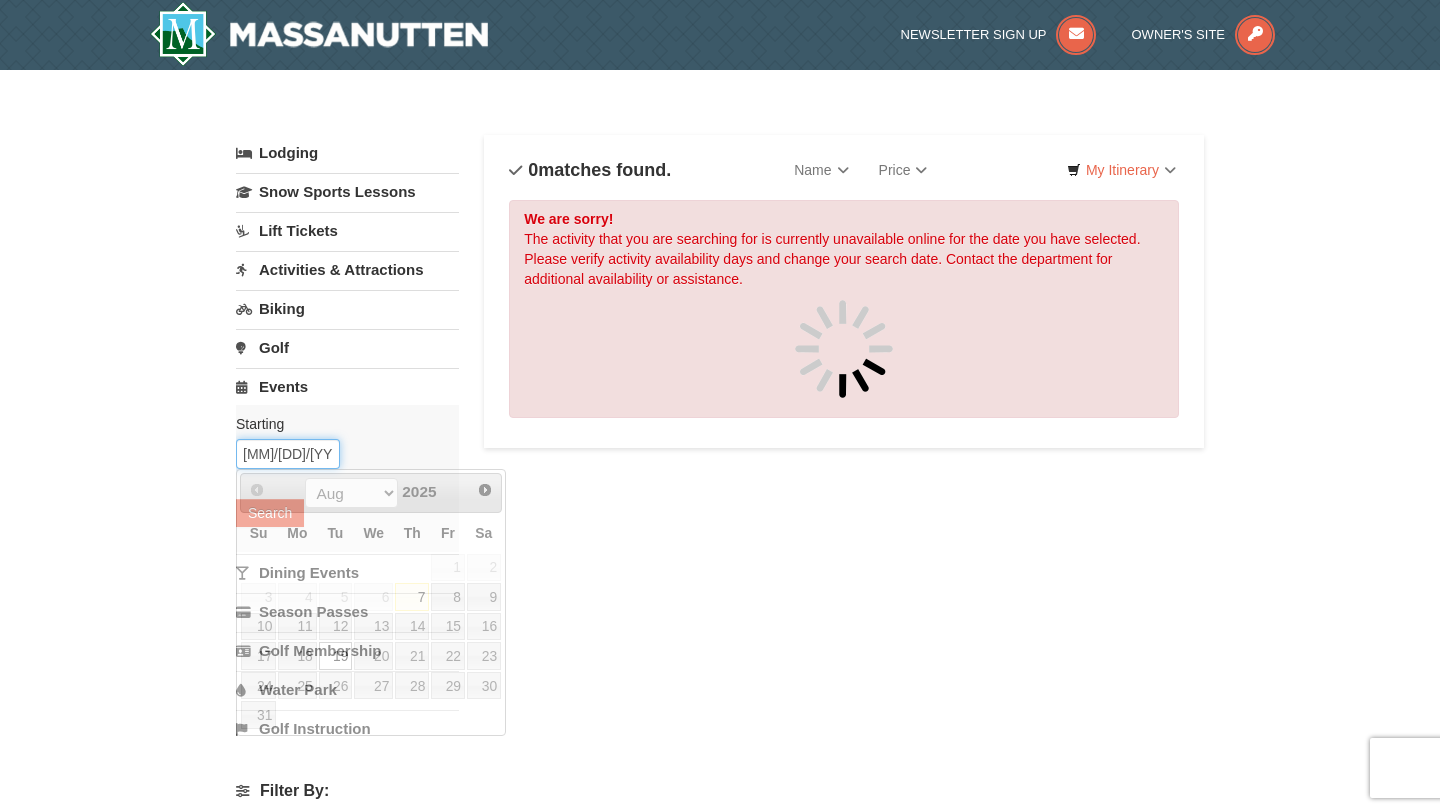 click on "08/19/2025" at bounding box center [288, 454] 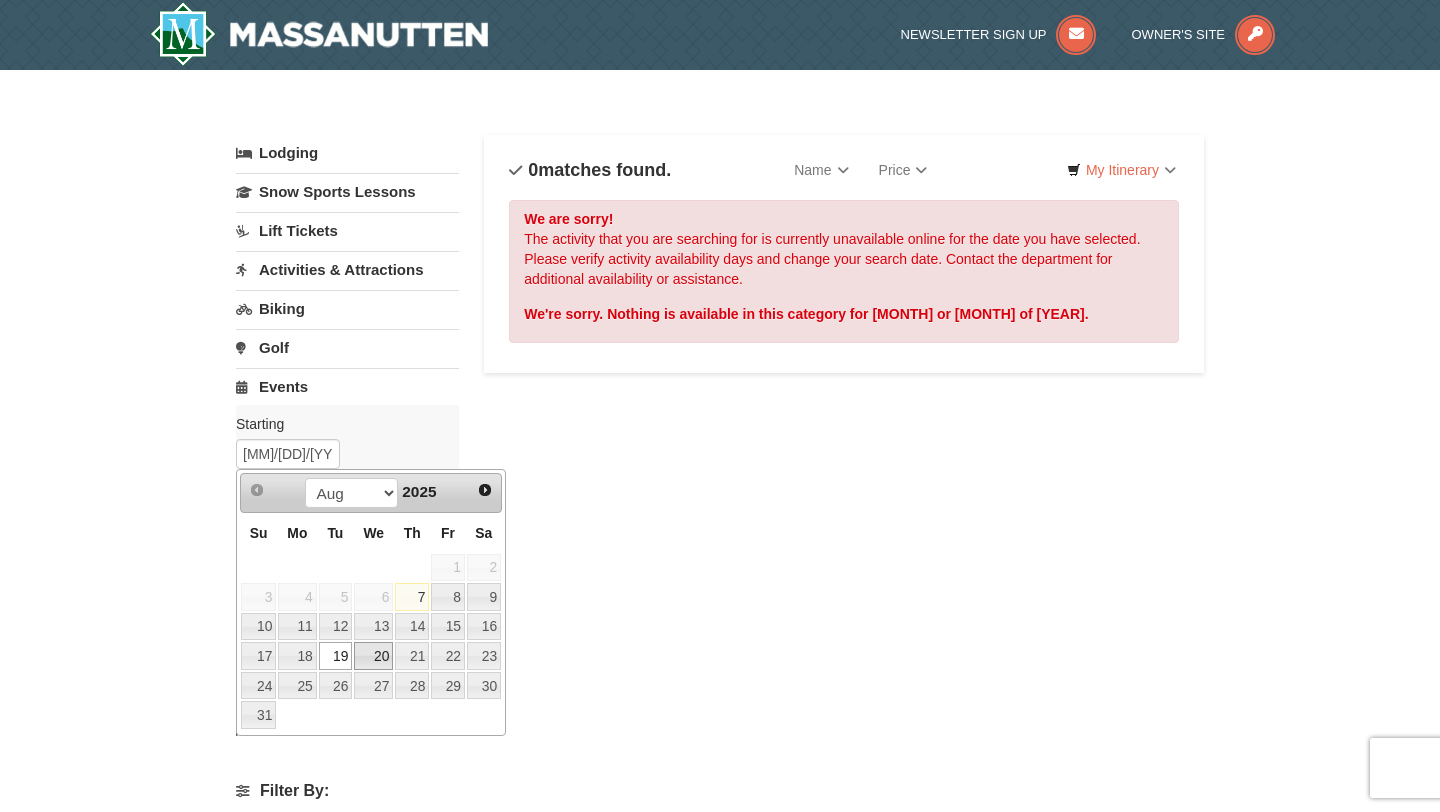 click on "20" at bounding box center (373, 656) 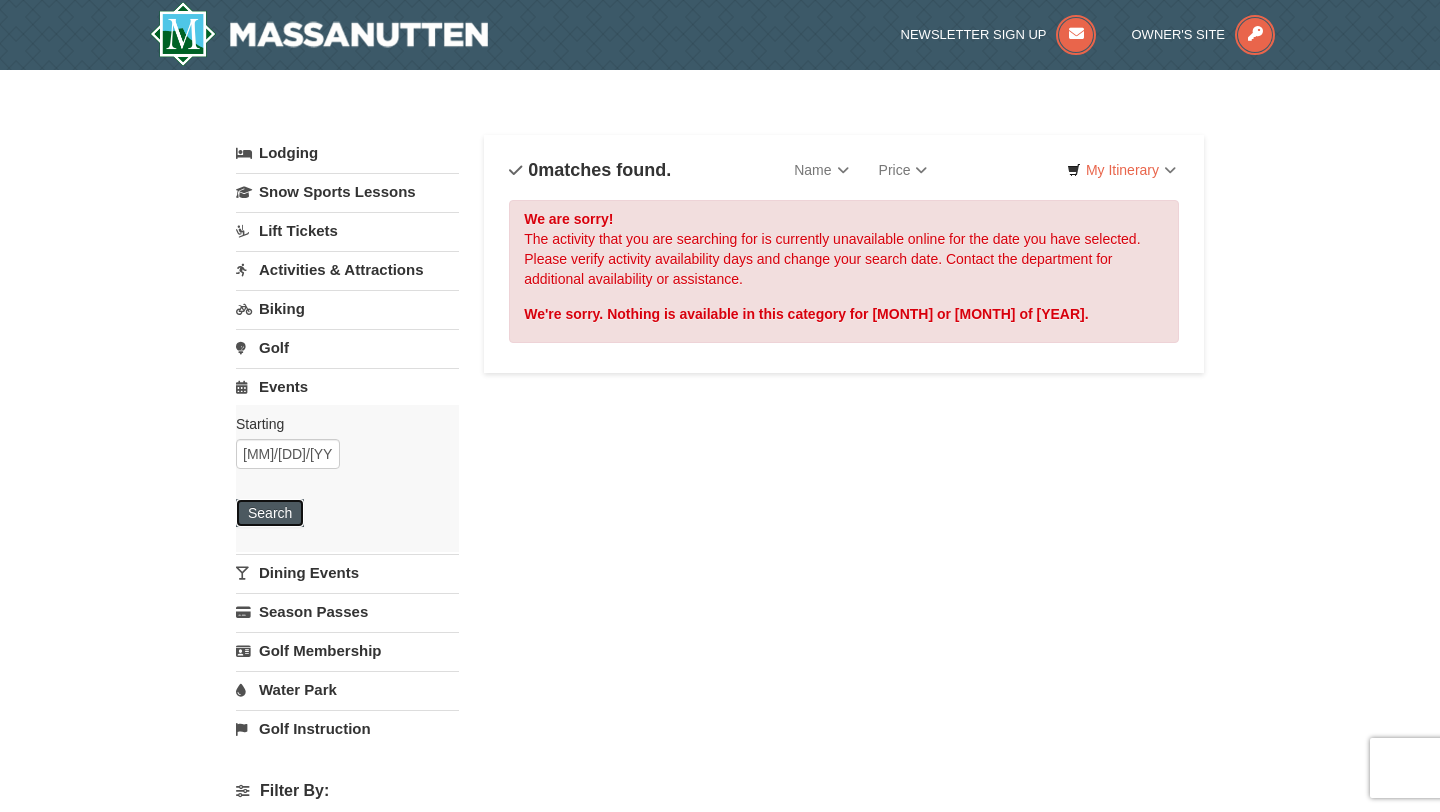 click on "Search" at bounding box center (270, 513) 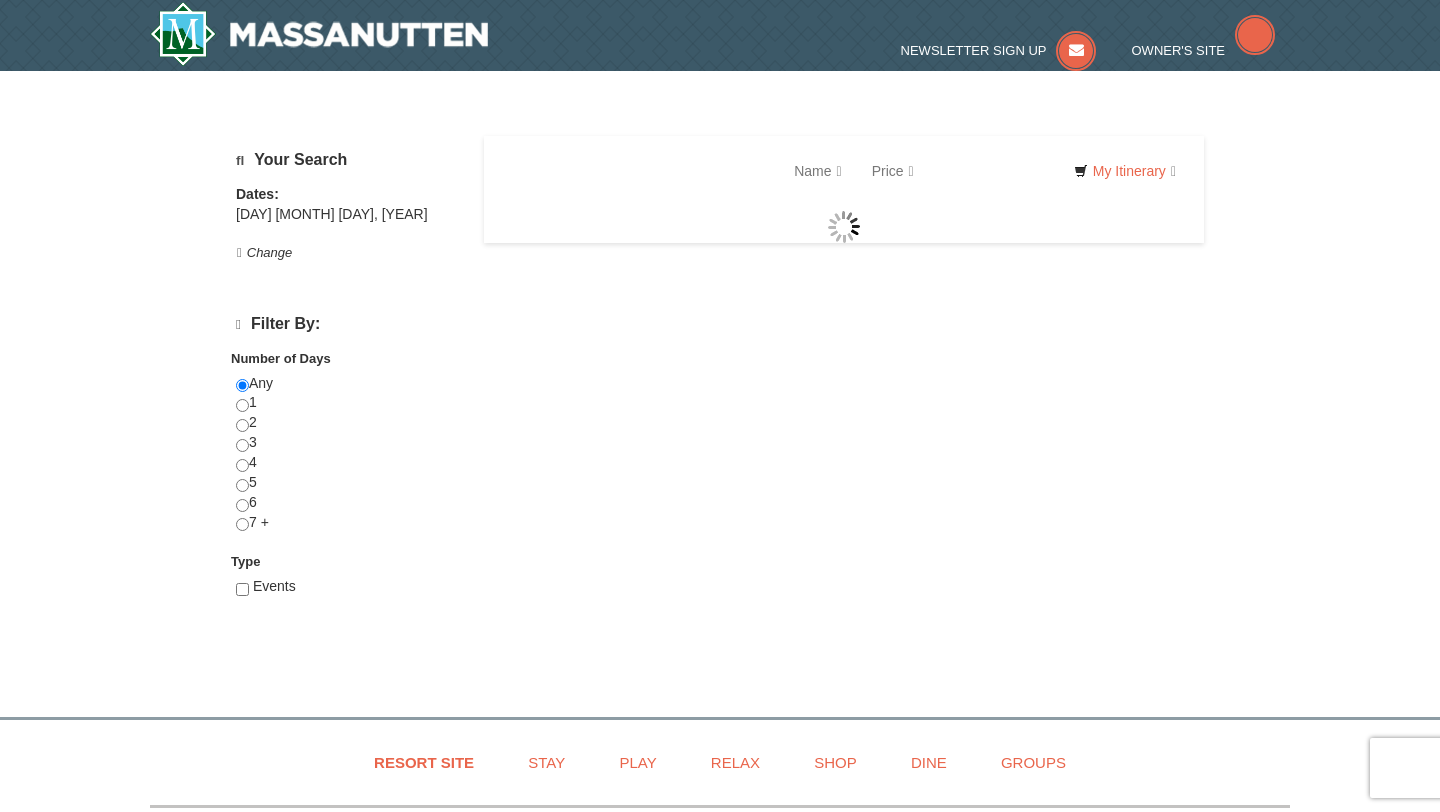 scroll, scrollTop: 0, scrollLeft: 0, axis: both 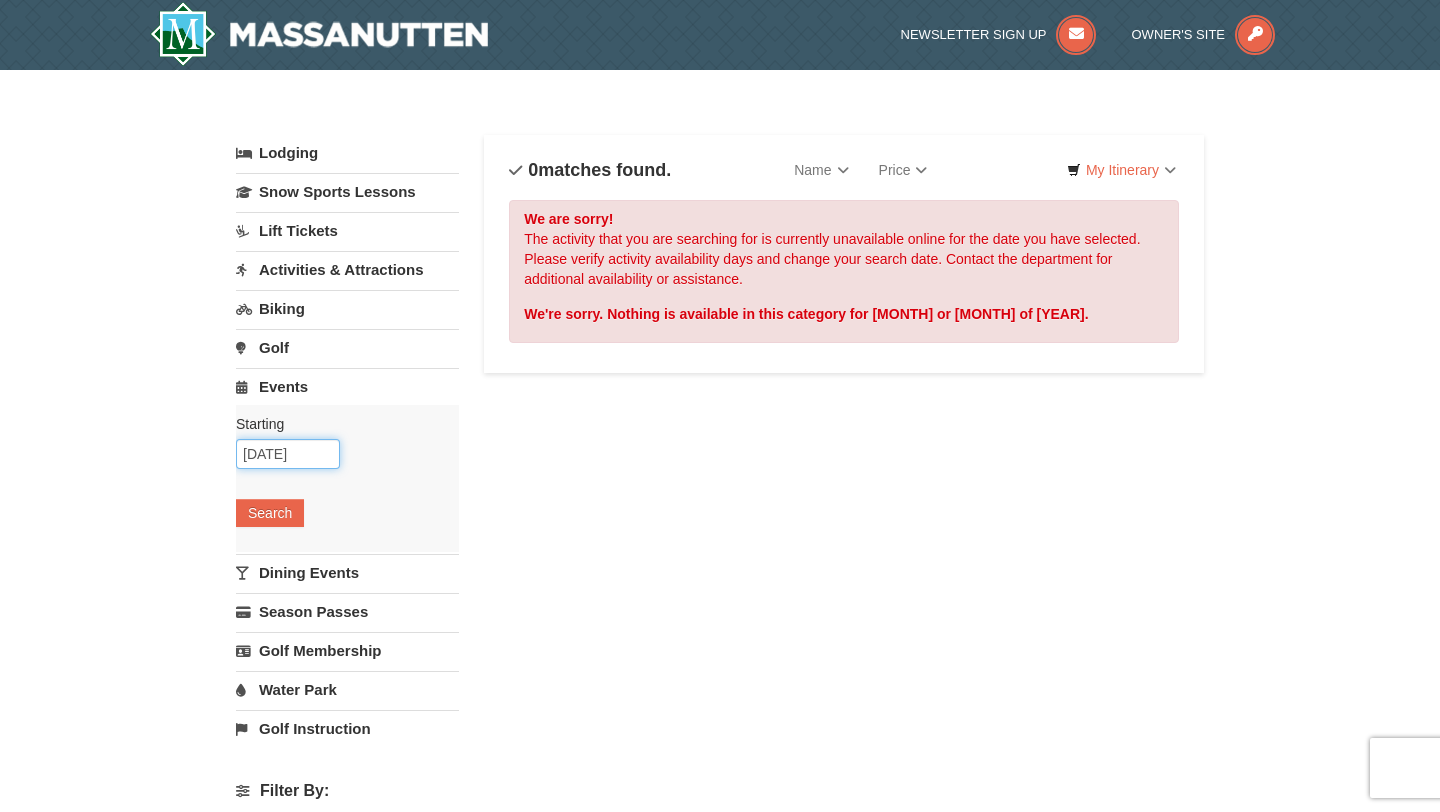 click on "08/20/2025" at bounding box center (288, 454) 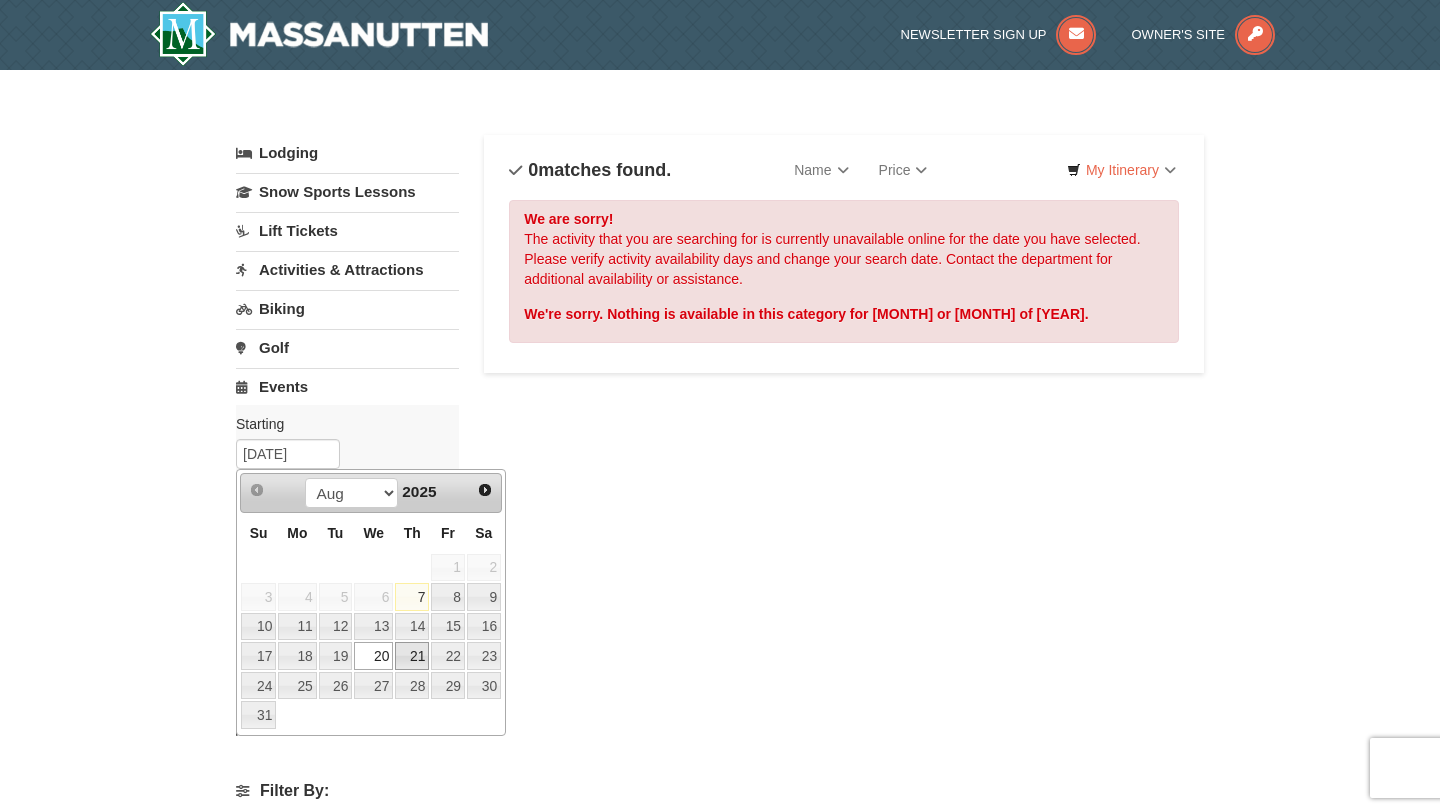 click on "21" at bounding box center [412, 656] 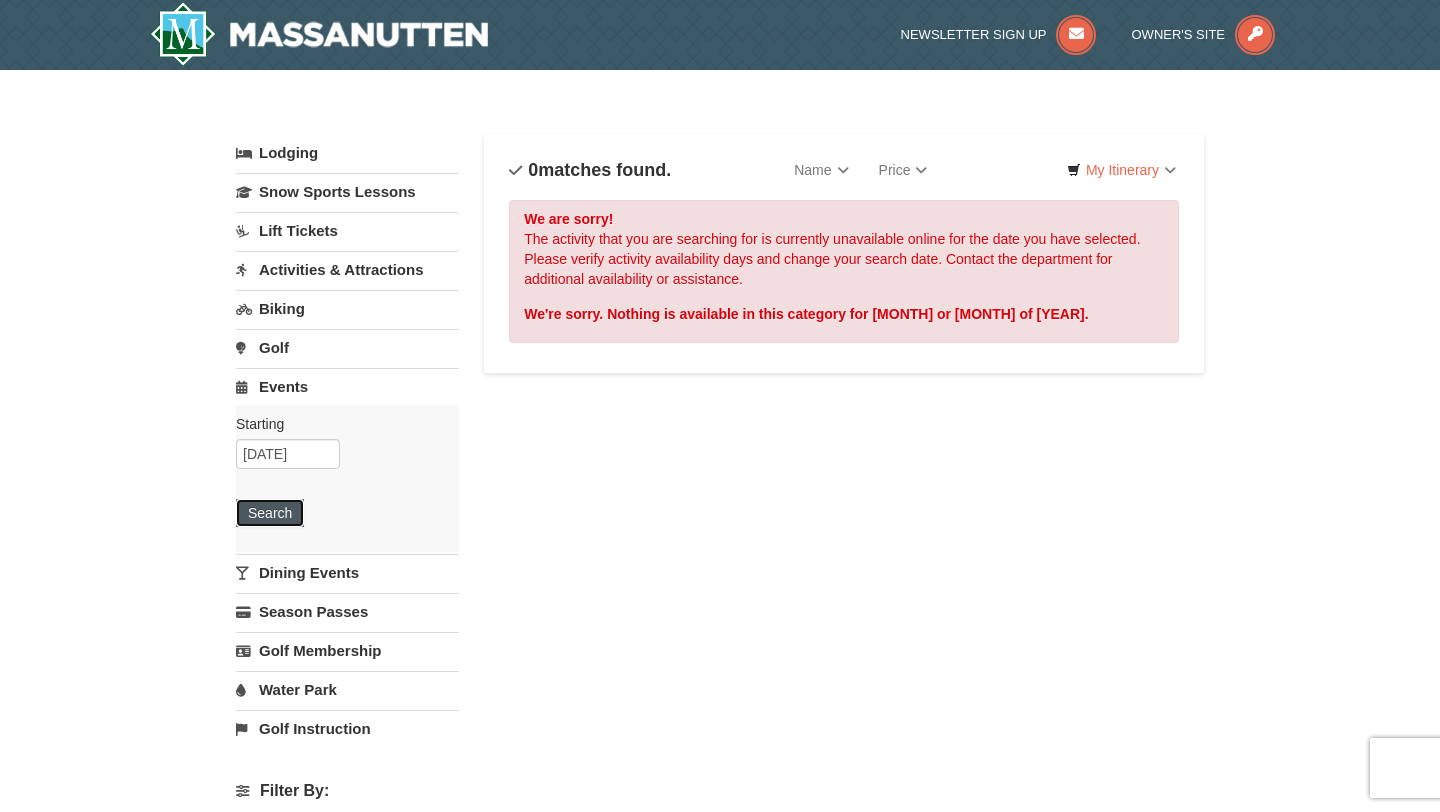 click on "Search" at bounding box center (270, 513) 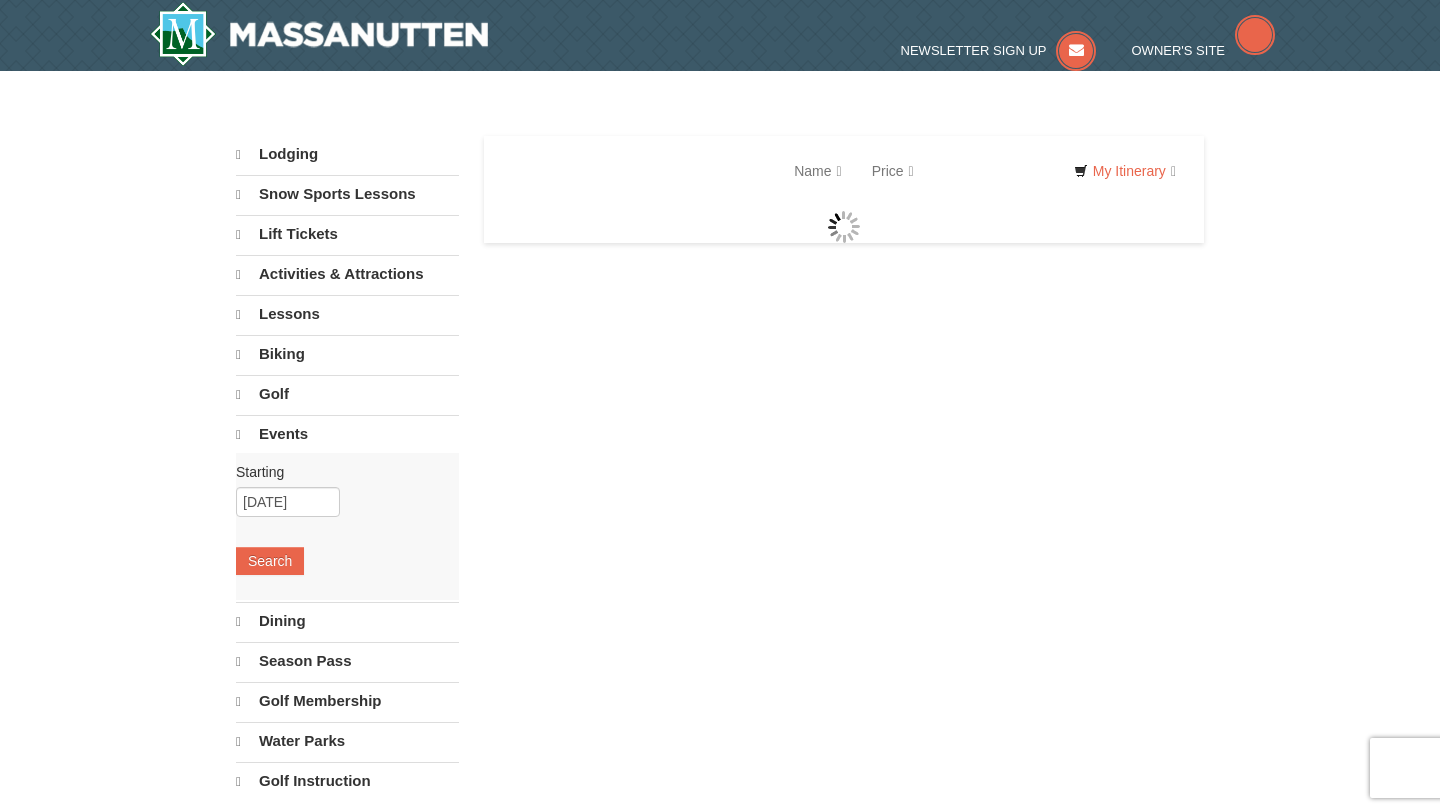 scroll, scrollTop: 0, scrollLeft: 0, axis: both 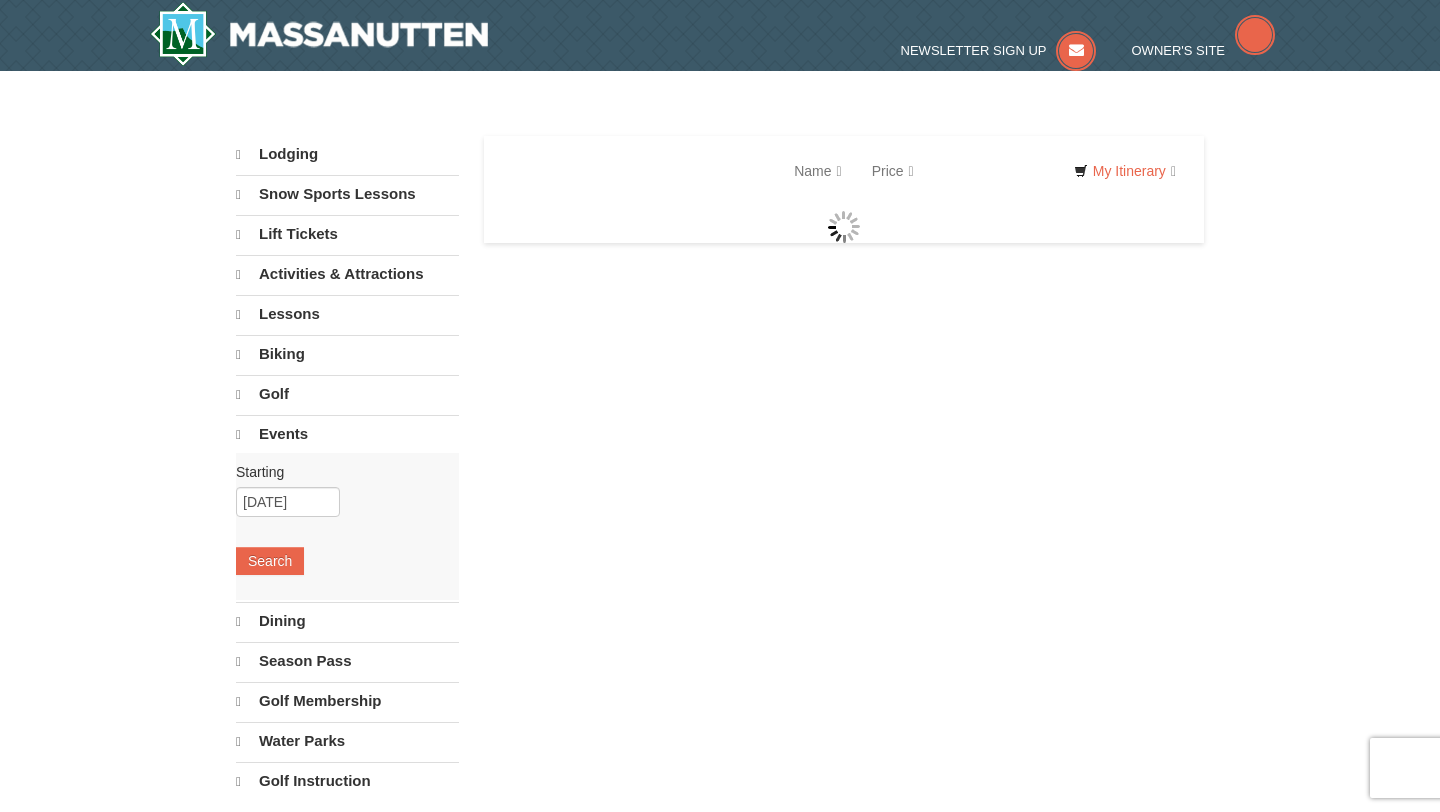 select on "8" 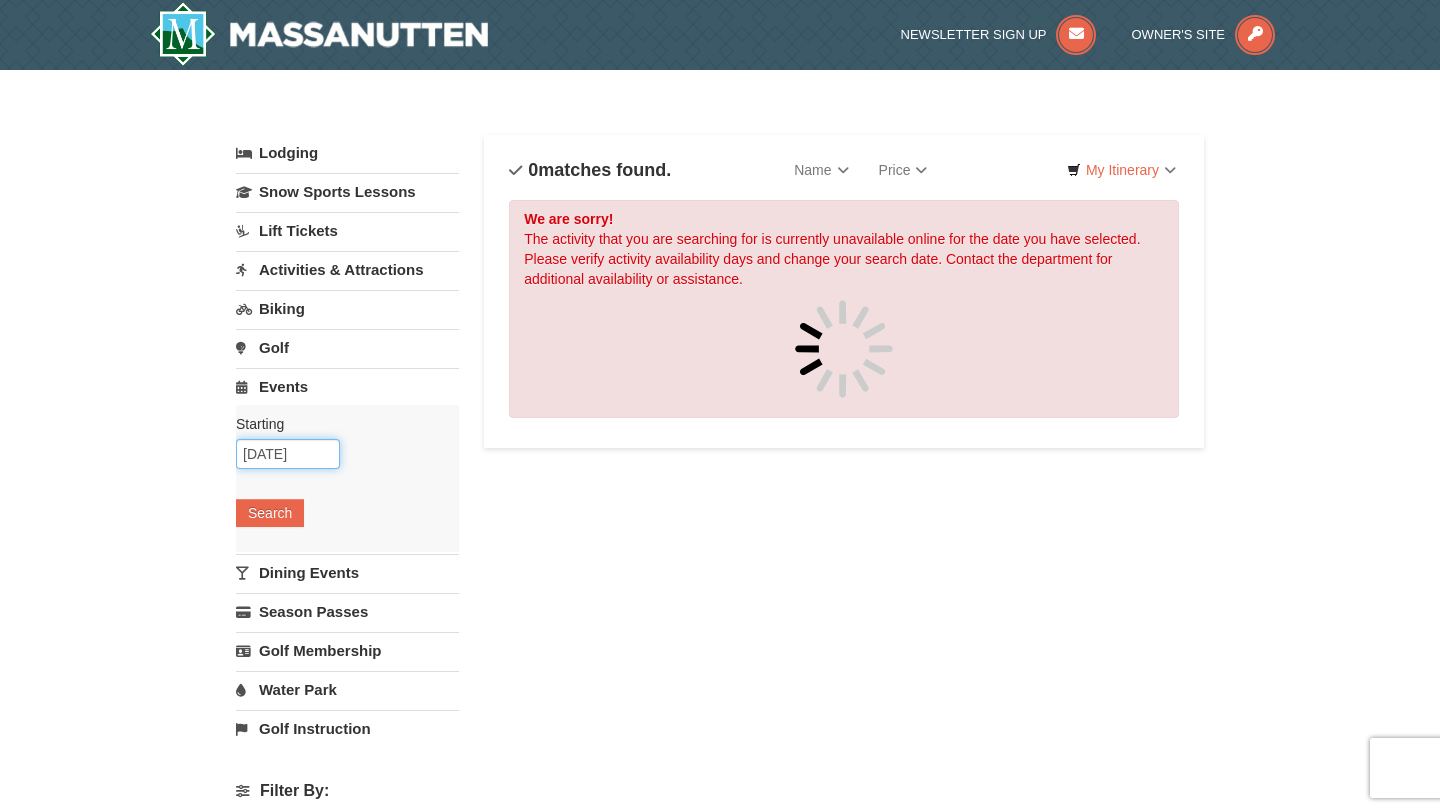 click on "08/21/2025" at bounding box center [288, 454] 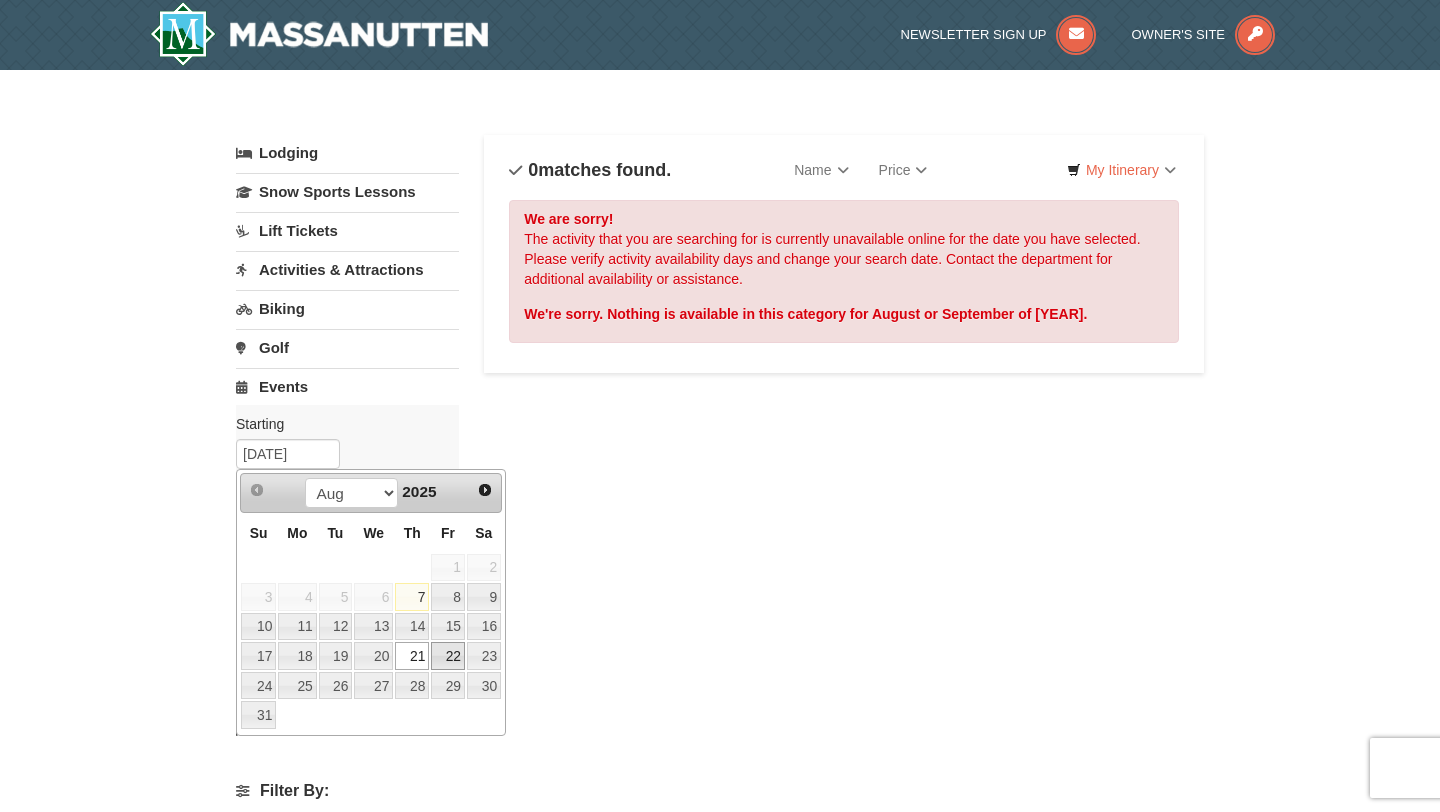 click on "22" at bounding box center (448, 656) 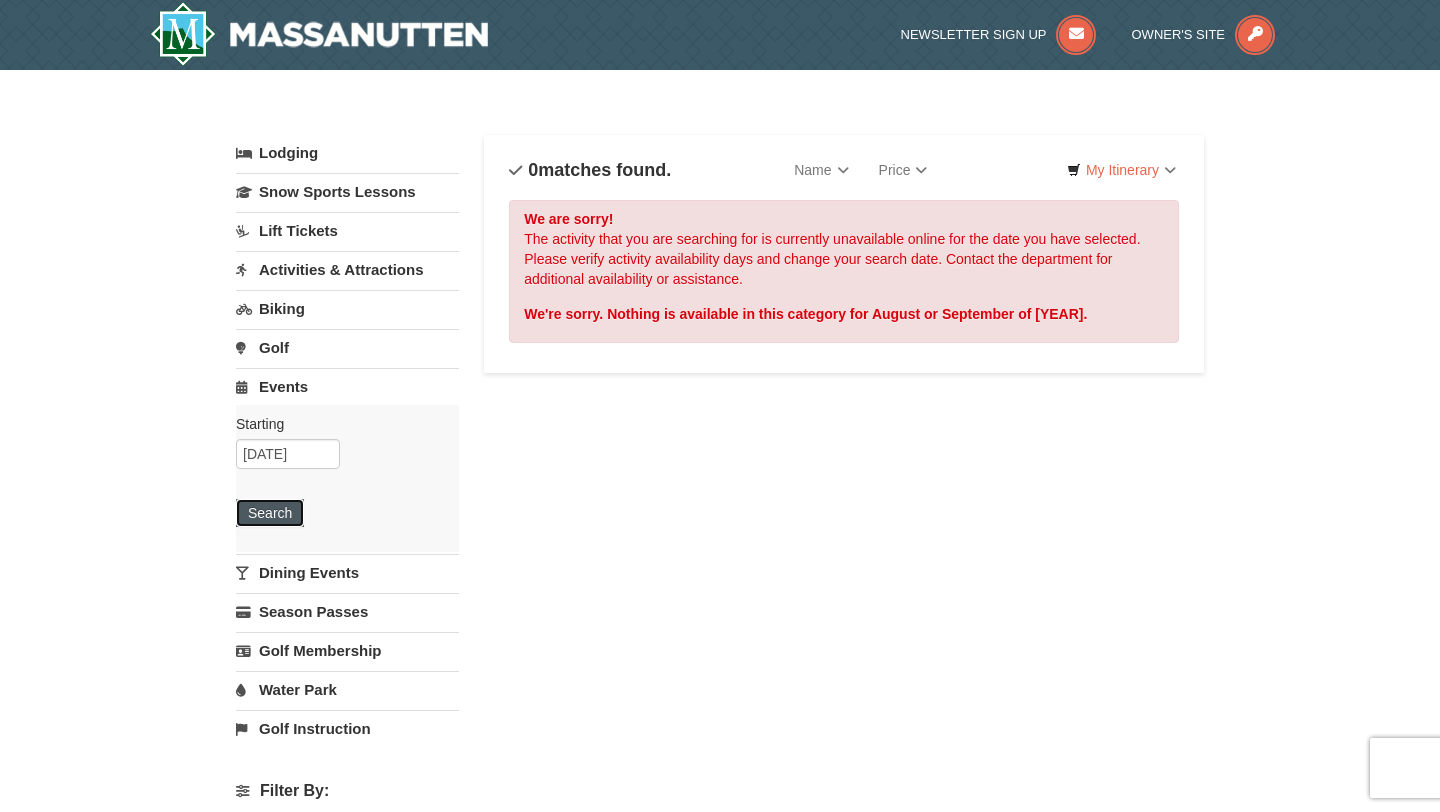click on "Search" at bounding box center [270, 513] 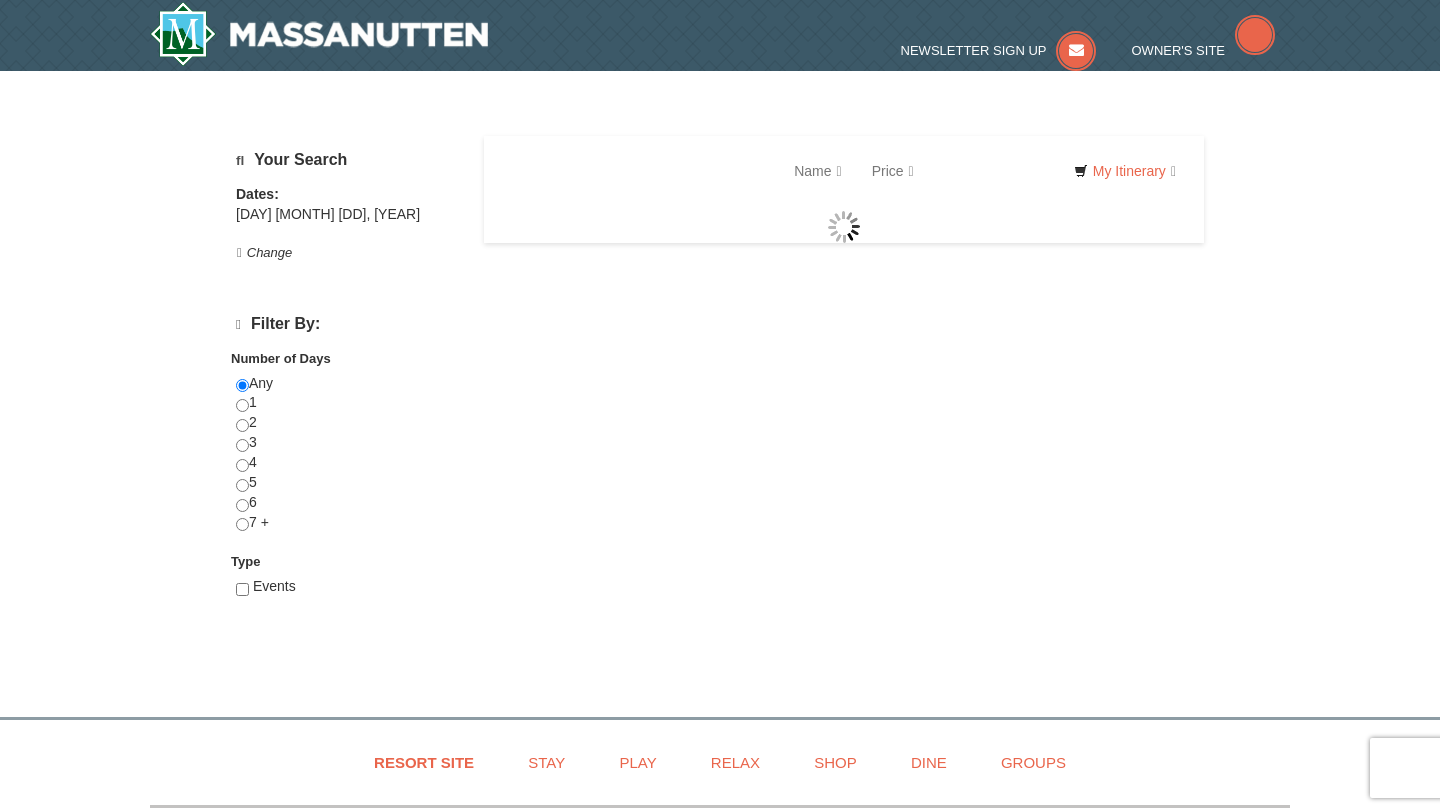 scroll, scrollTop: 0, scrollLeft: 0, axis: both 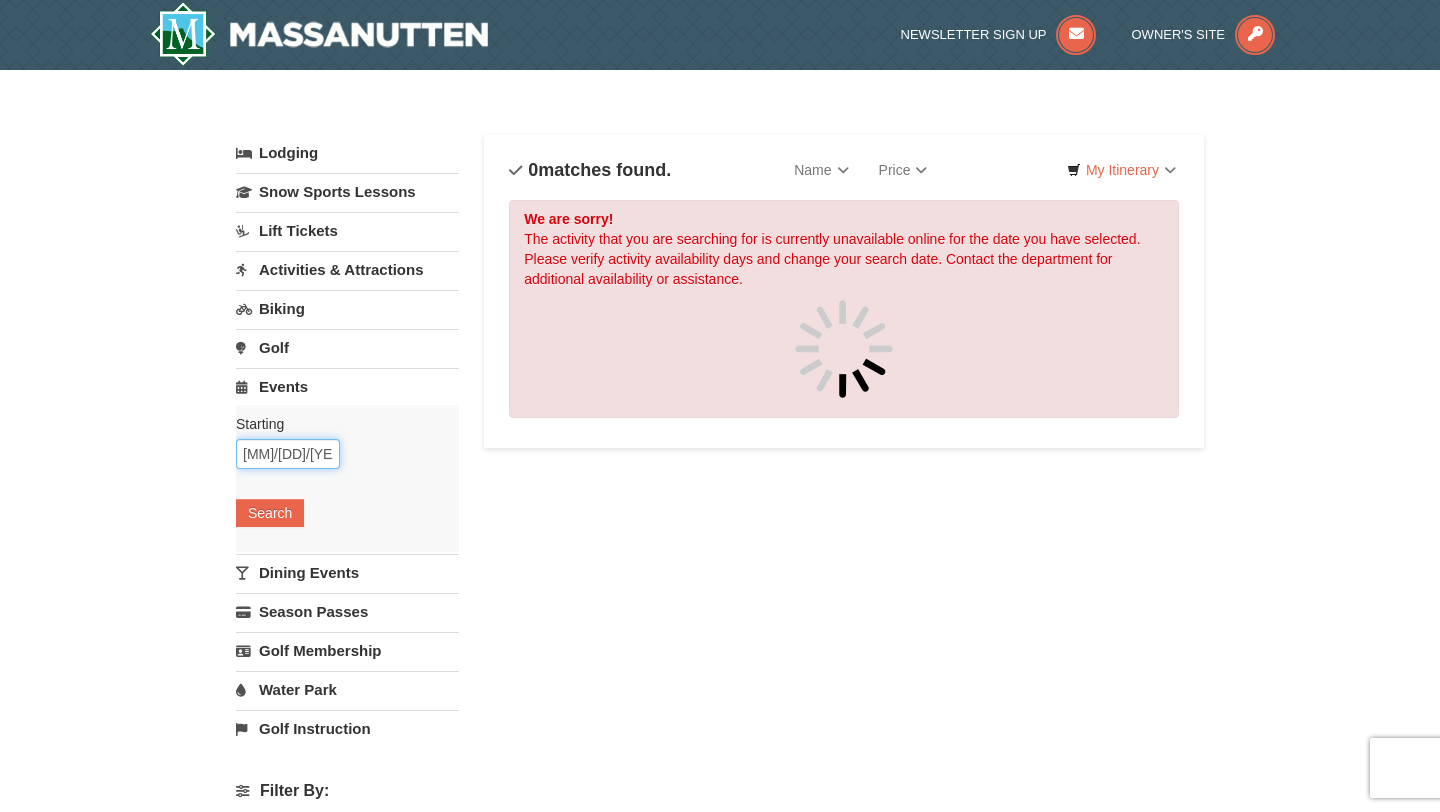 click on "08/22/2025" at bounding box center [288, 454] 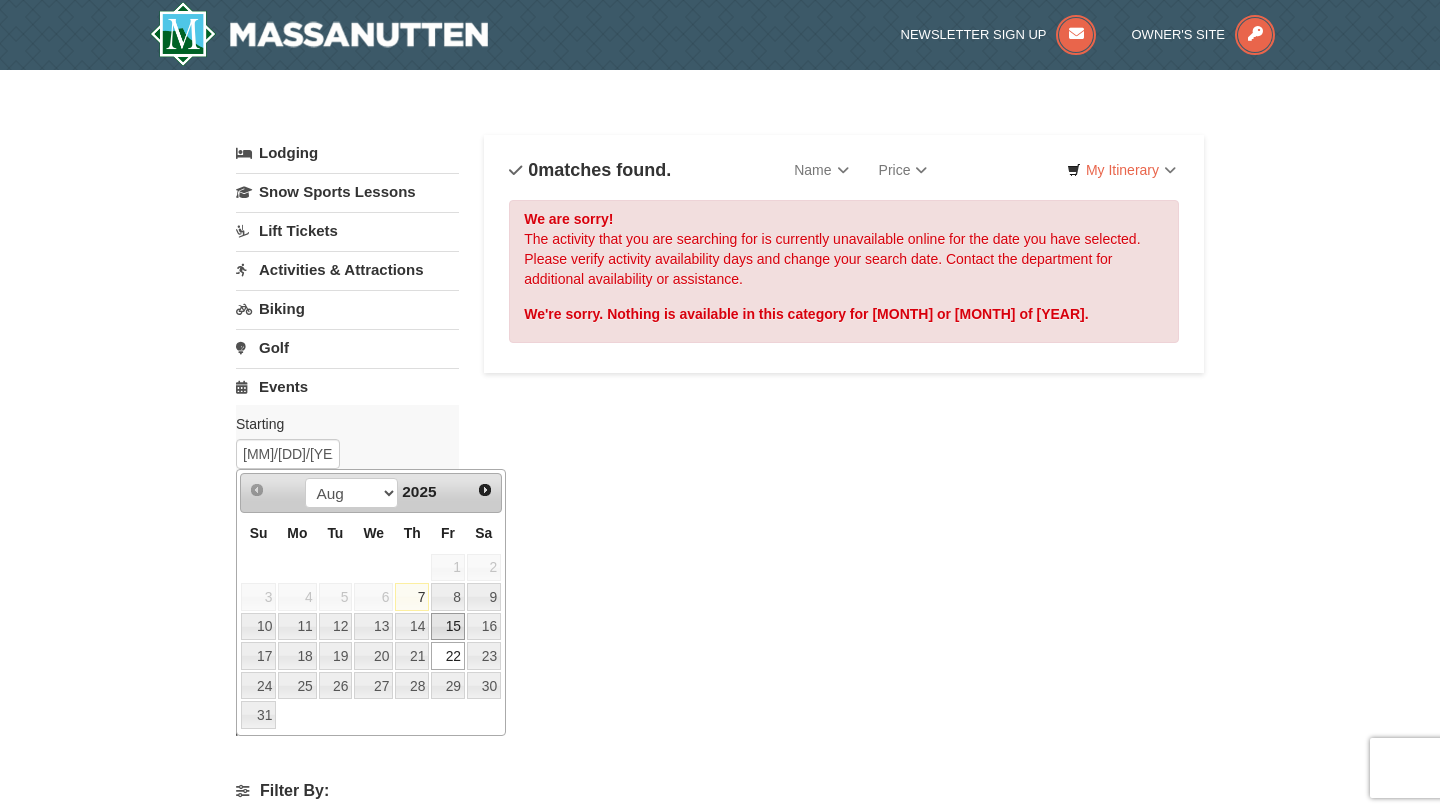 click on "15" at bounding box center (448, 627) 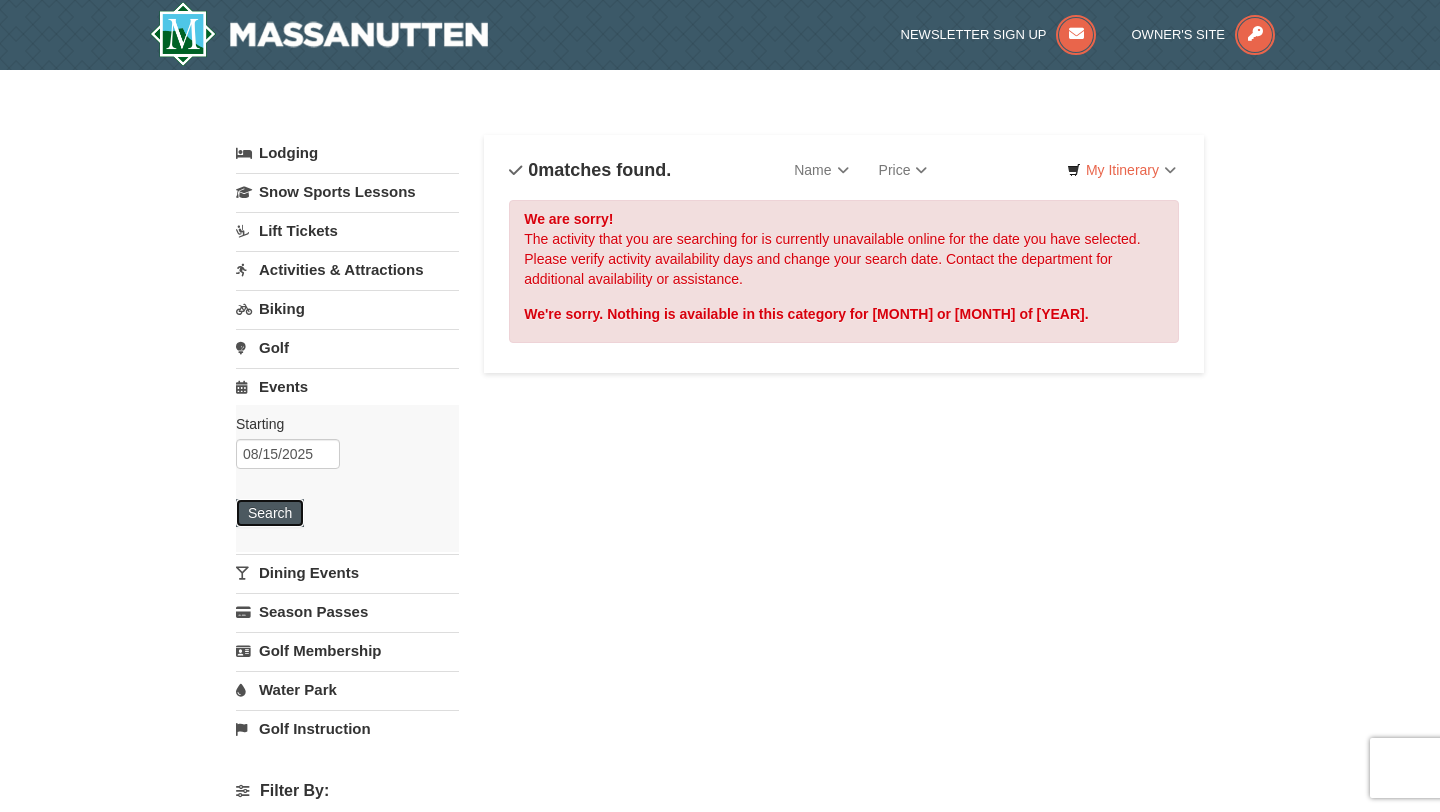 click on "Search" at bounding box center [270, 513] 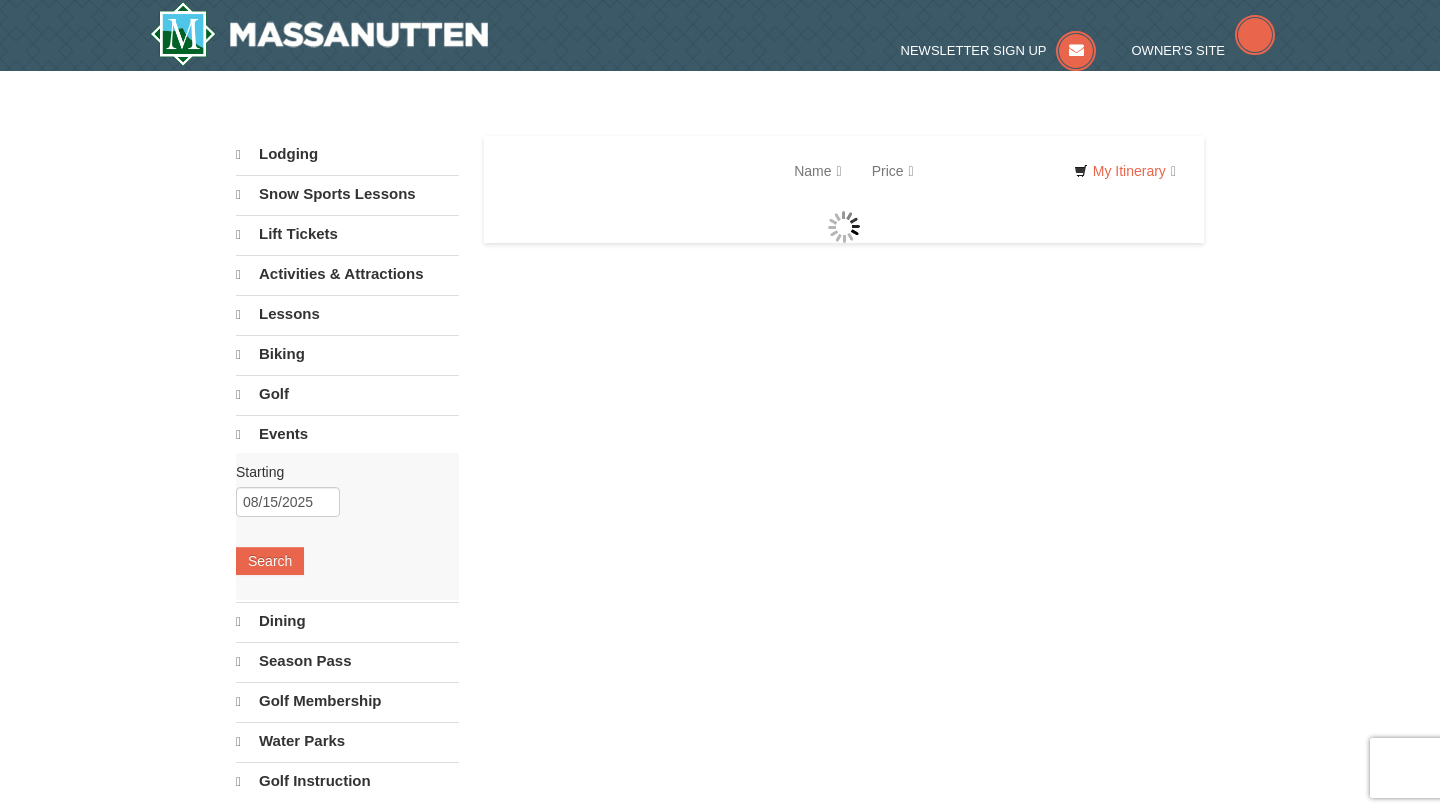 scroll, scrollTop: 0, scrollLeft: 0, axis: both 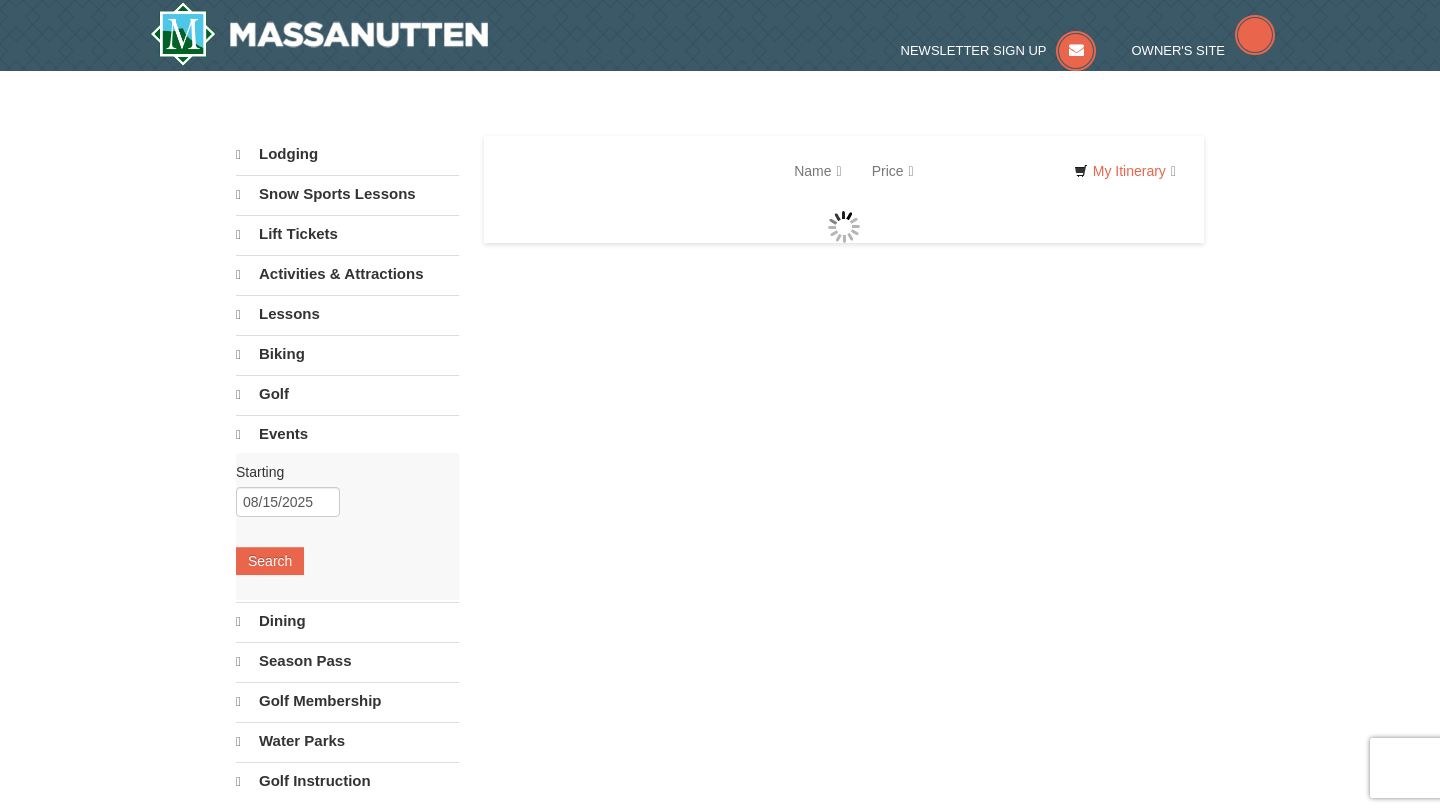 select on "8" 